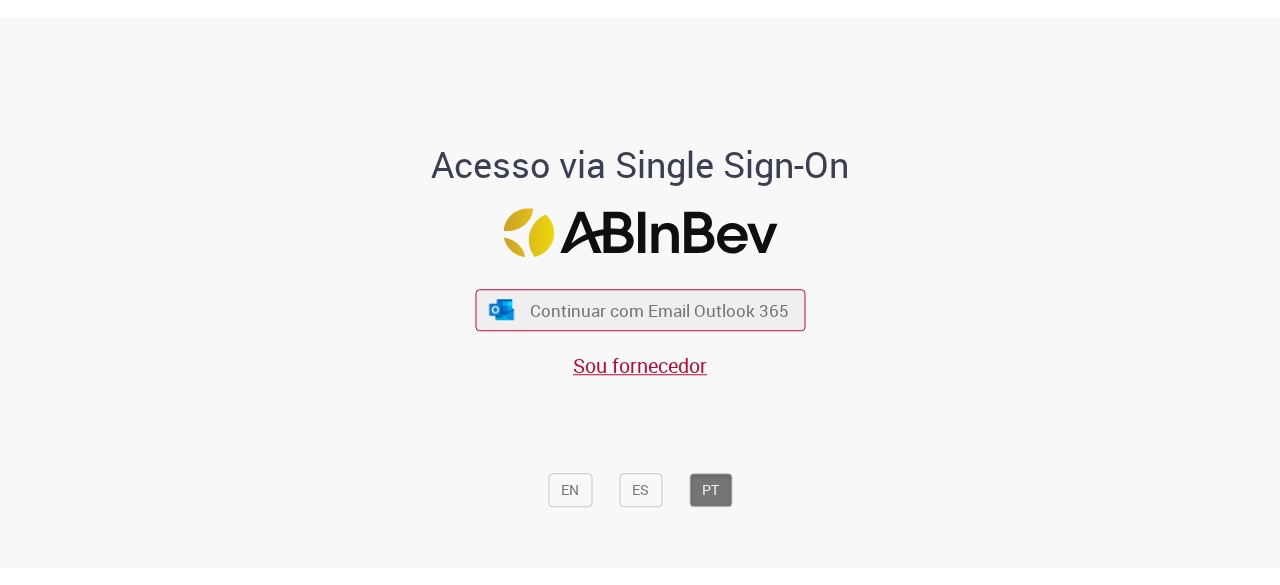 scroll, scrollTop: 0, scrollLeft: 0, axis: both 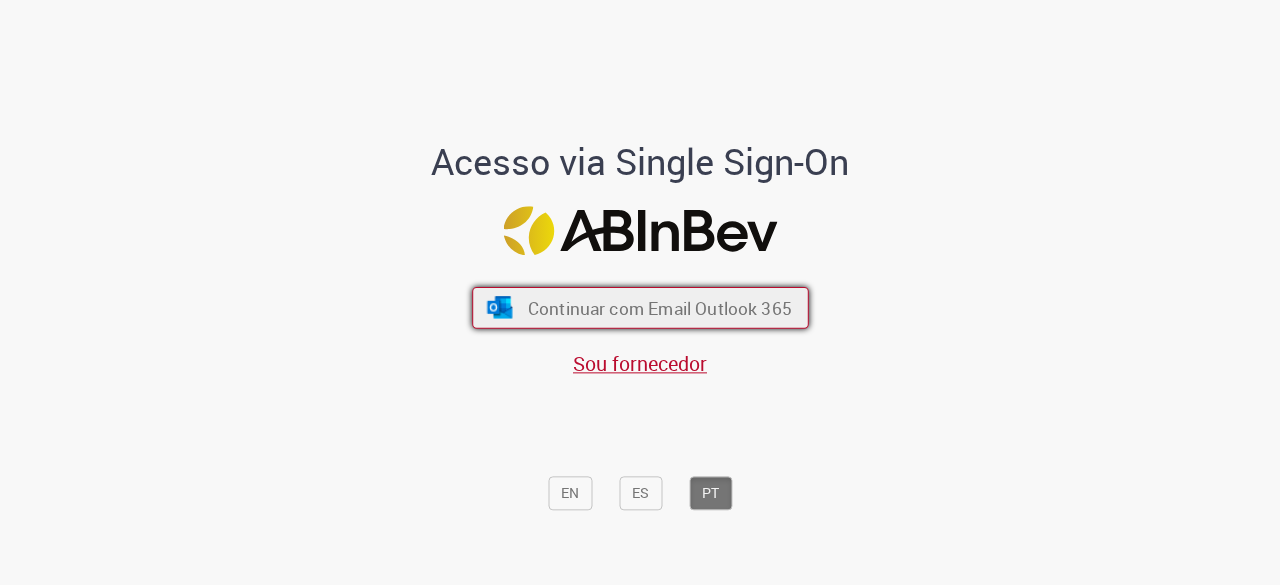 click on "Continuar com Email Outlook 365" at bounding box center (640, 308) 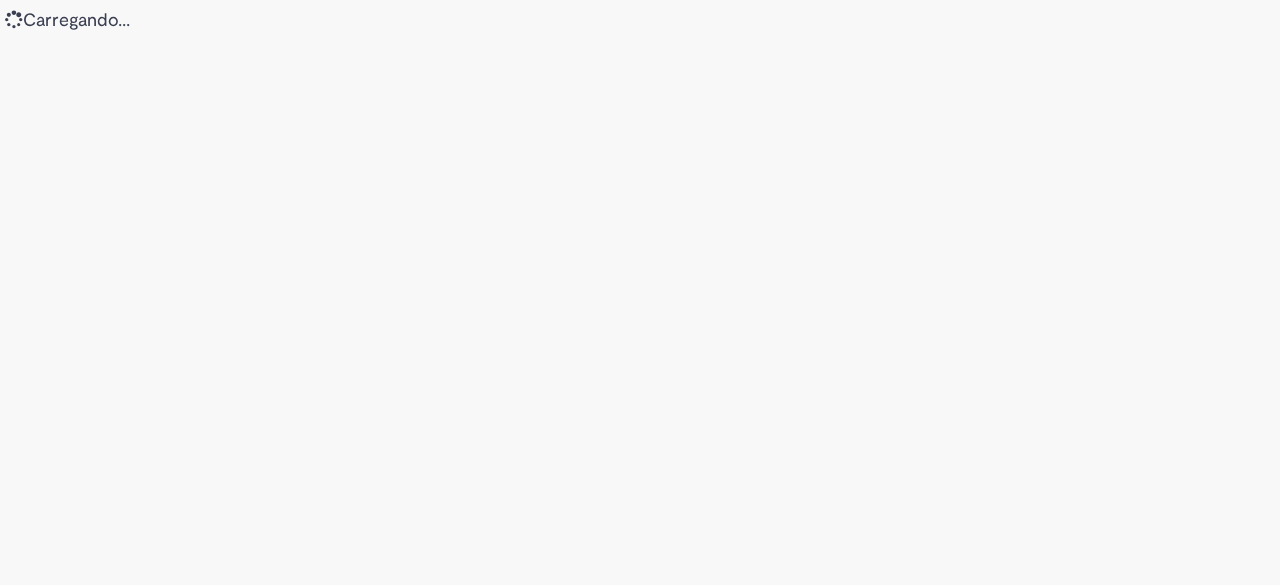 scroll, scrollTop: 0, scrollLeft: 0, axis: both 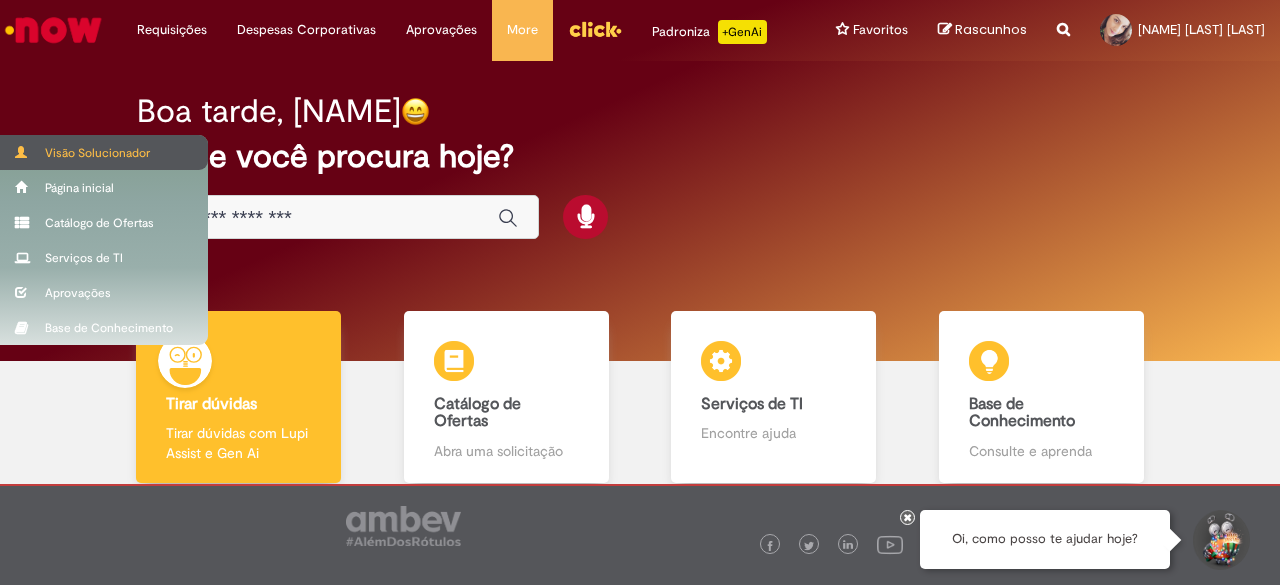 click at bounding box center (22, 152) 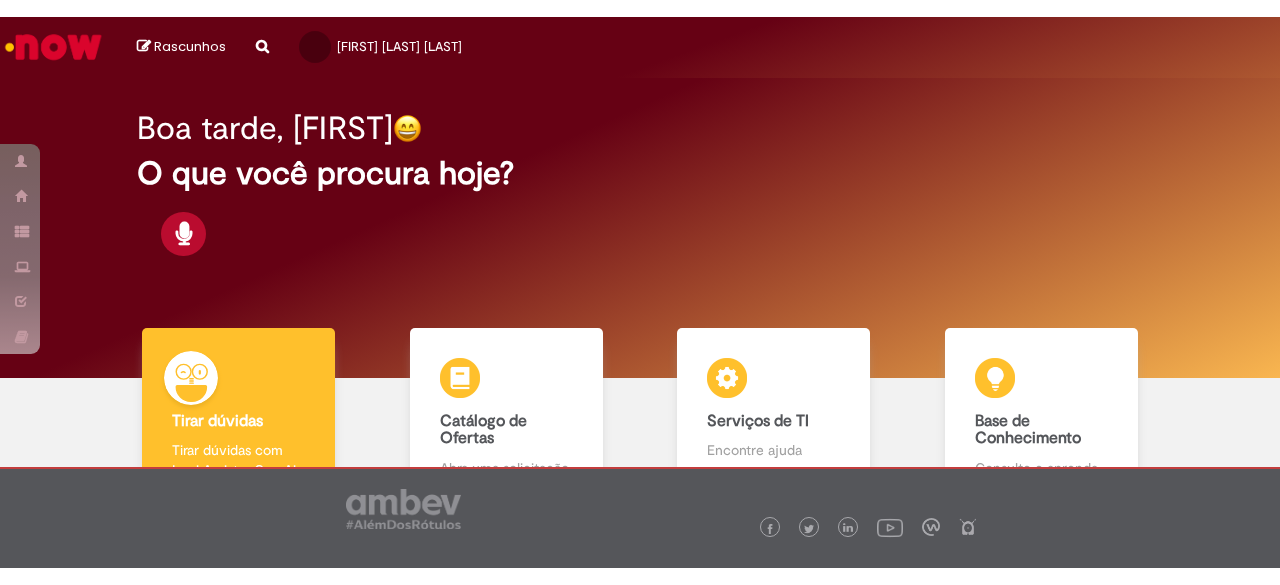 scroll, scrollTop: 0, scrollLeft: 0, axis: both 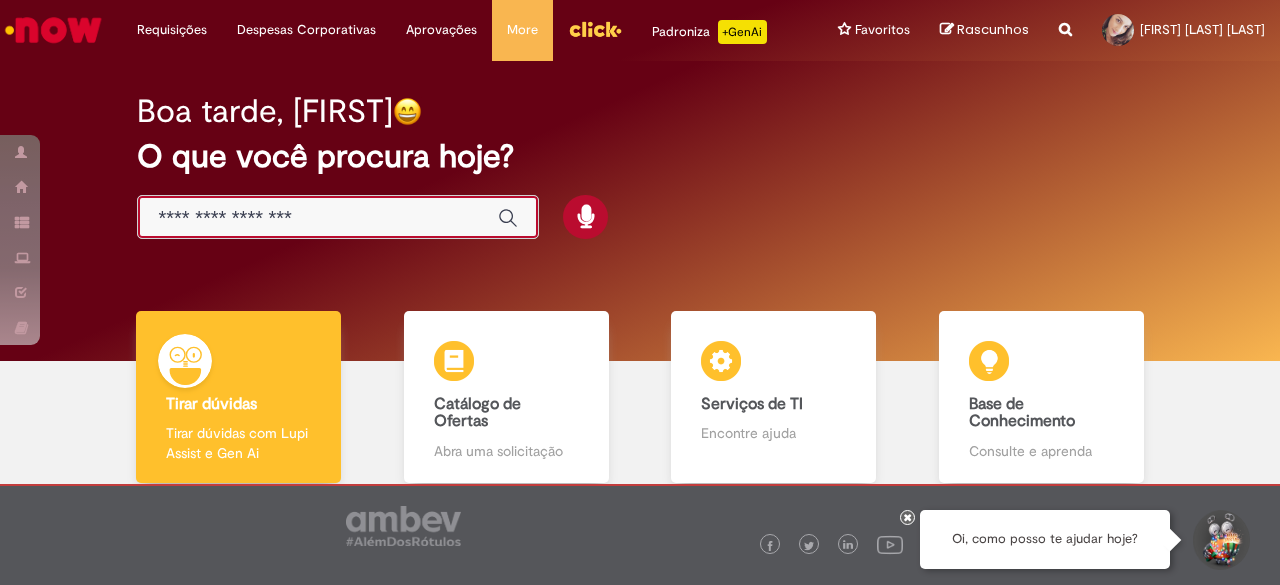 click at bounding box center (318, 218) 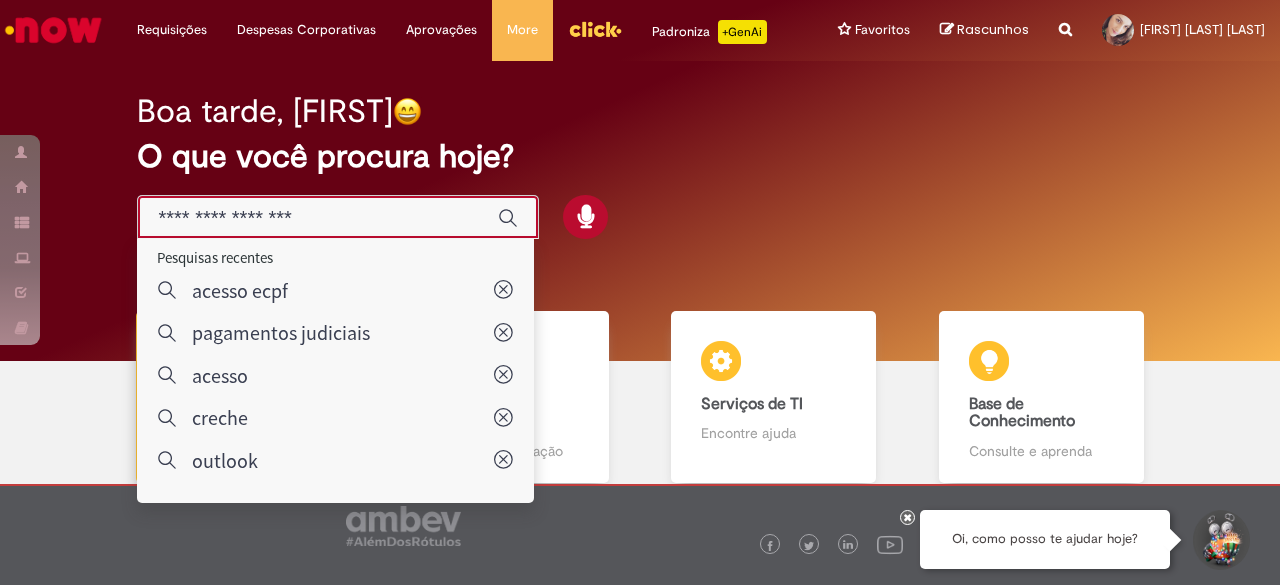 type on "**********" 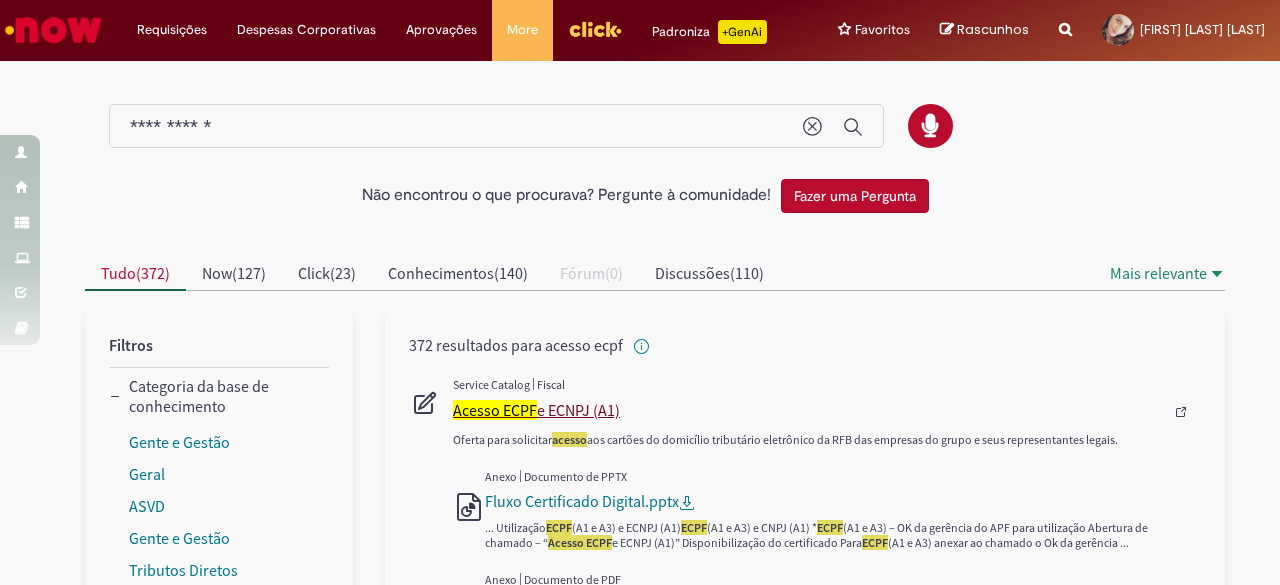 click on "Acesso ECPF  e ECNPJ (A1)" at bounding box center (808, 410) 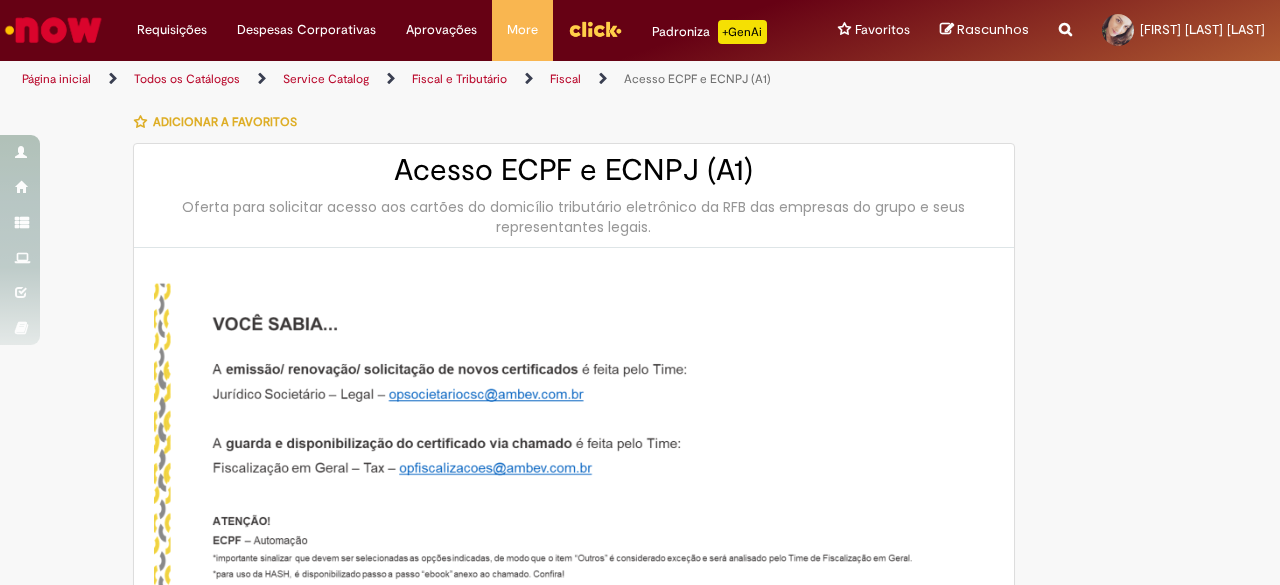 type on "********" 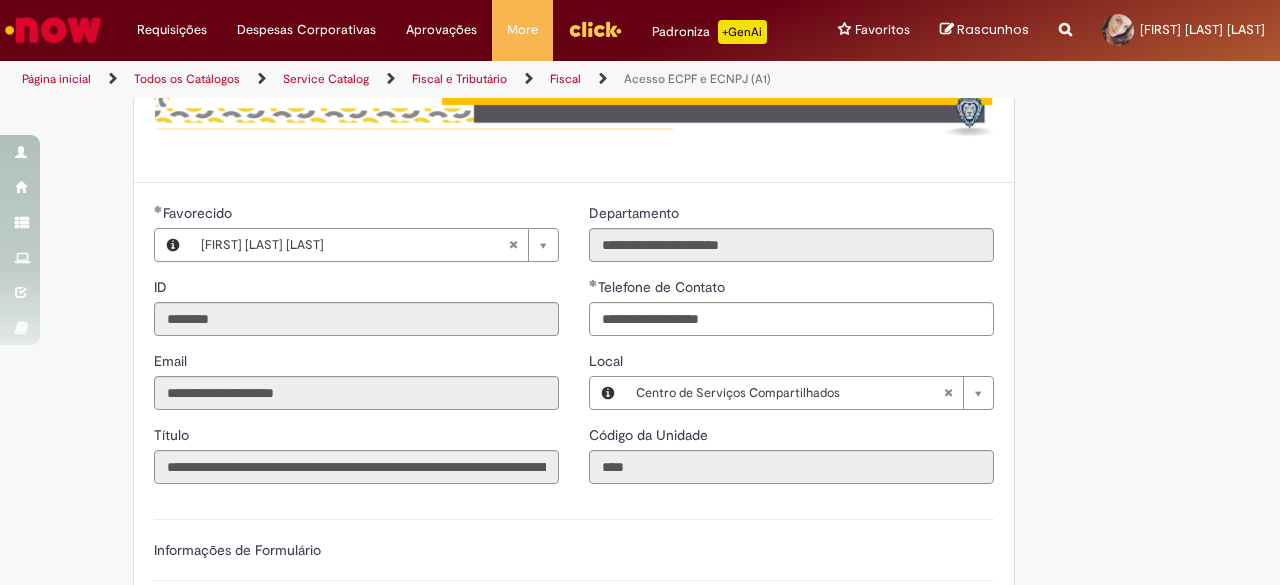 scroll, scrollTop: 700, scrollLeft: 0, axis: vertical 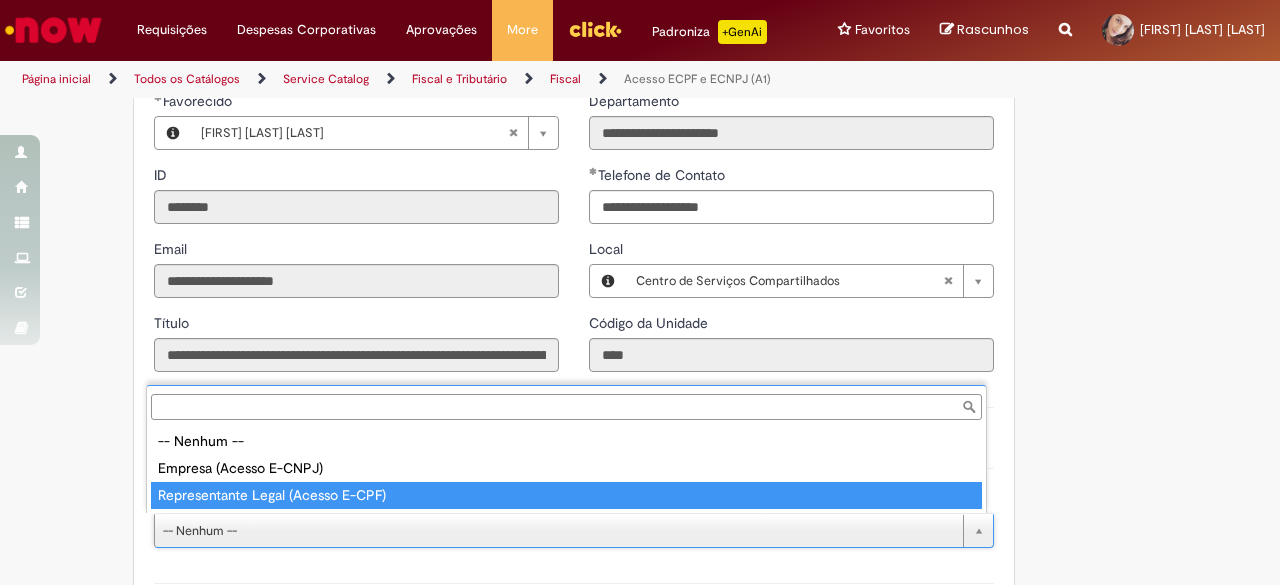 type on "**********" 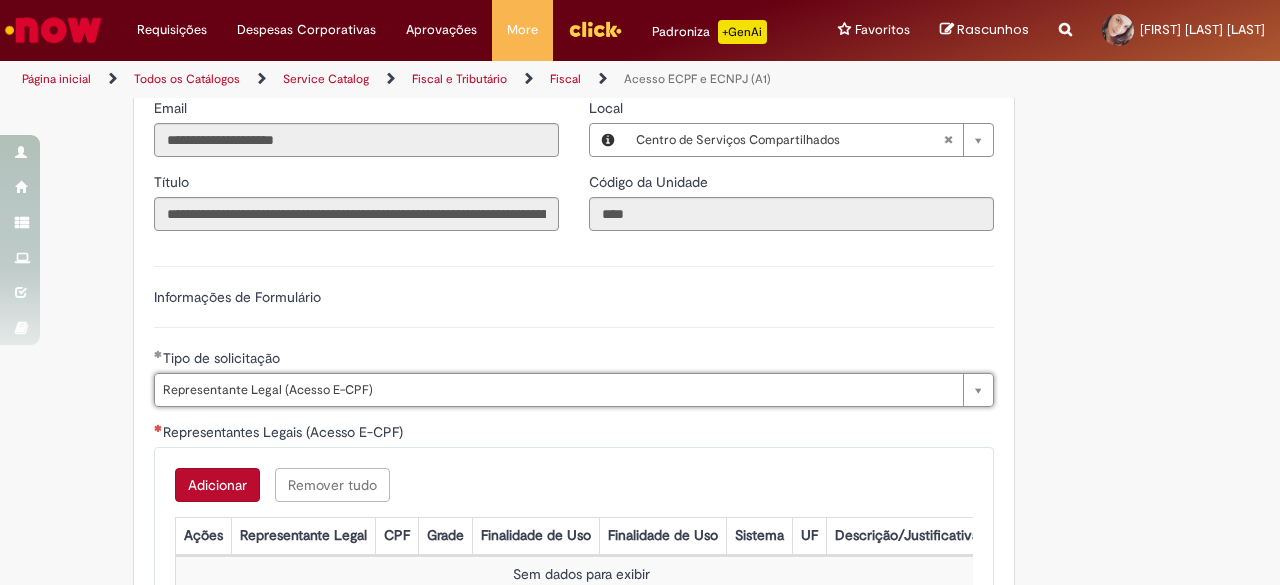 scroll, scrollTop: 900, scrollLeft: 0, axis: vertical 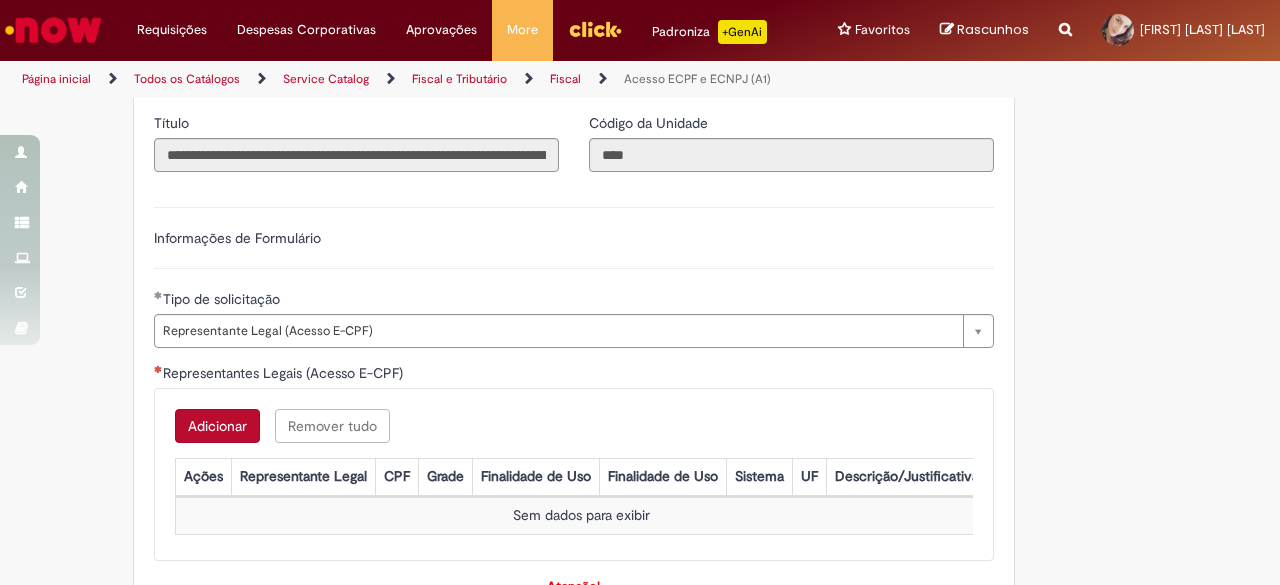 click on "Adicionar" at bounding box center (217, 426) 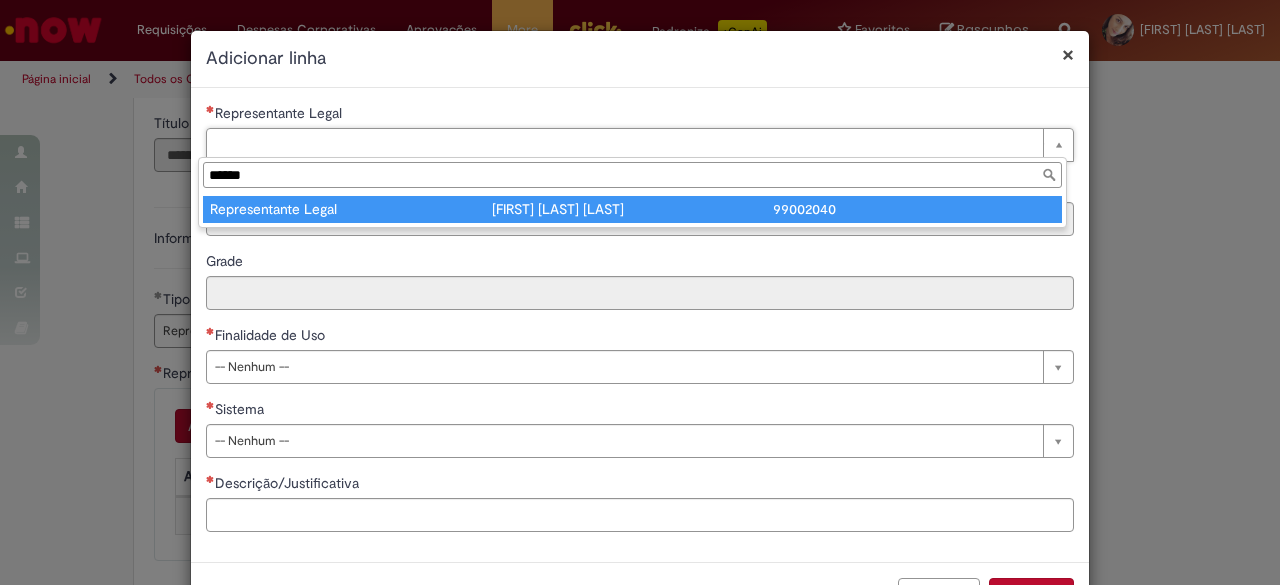 type on "*****" 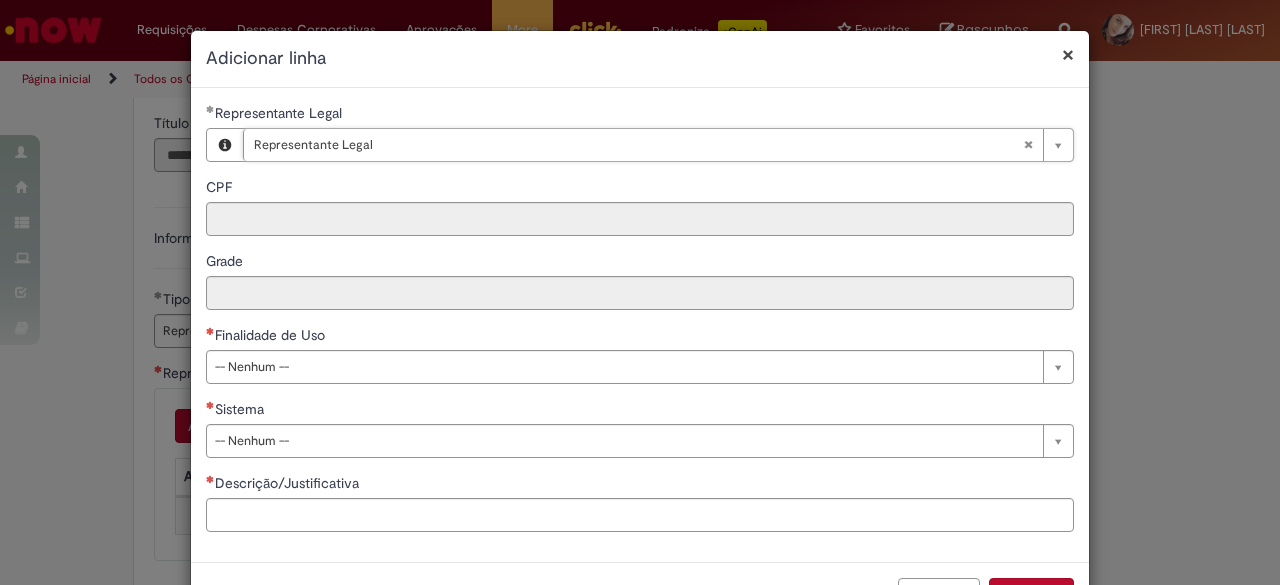 type on "**********" 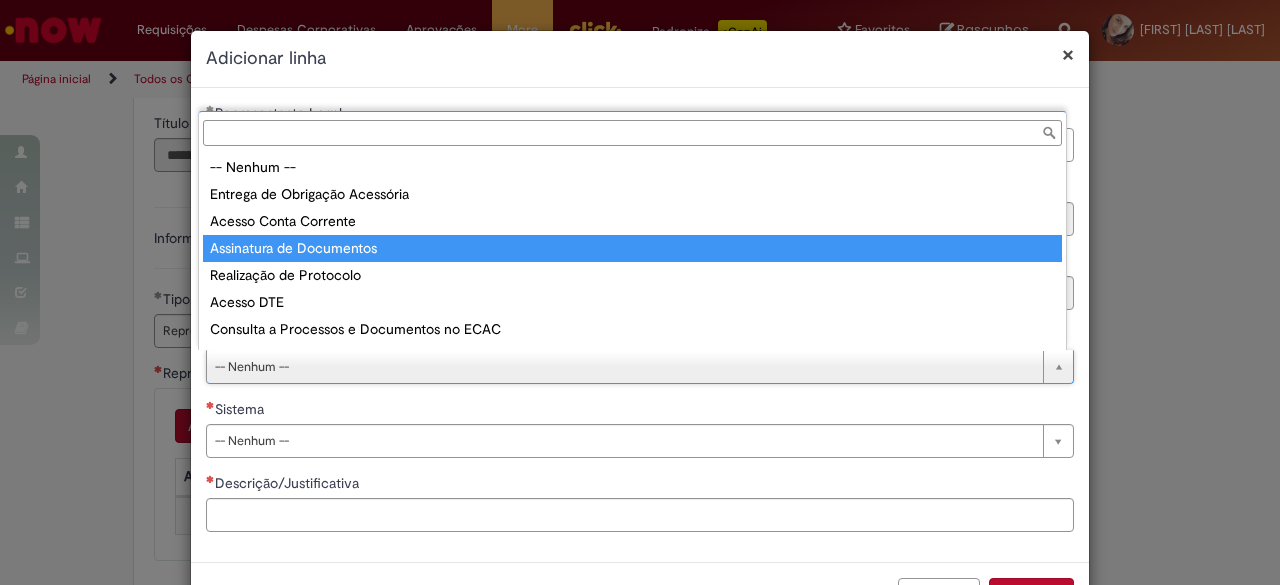 type on "**********" 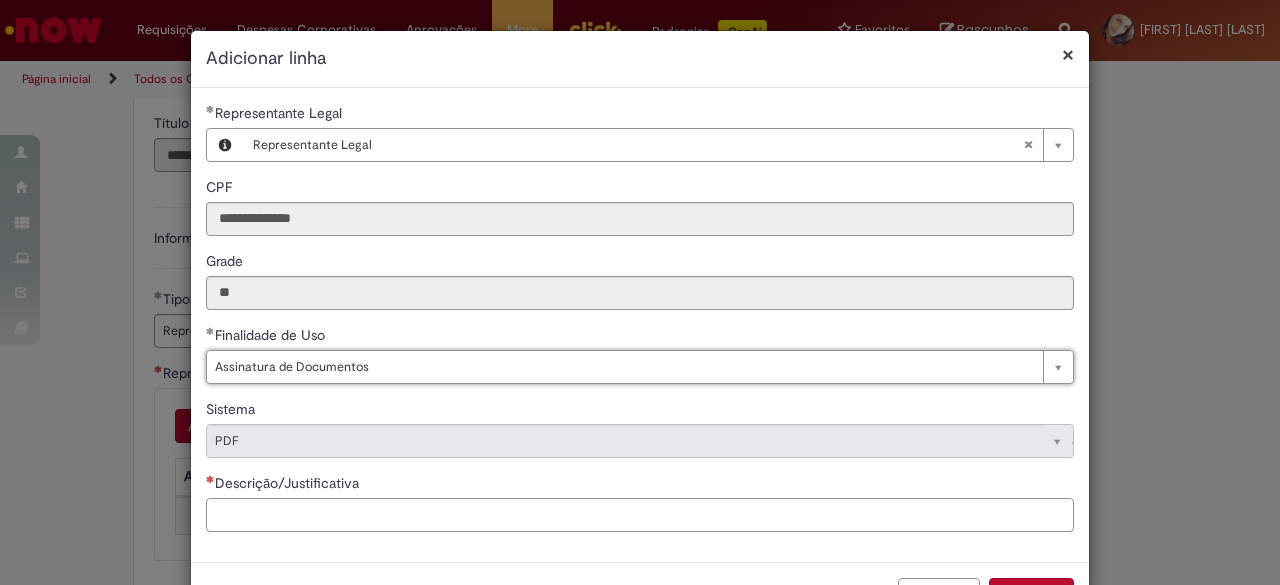 click on "Descrição/Justificativa" at bounding box center [640, 515] 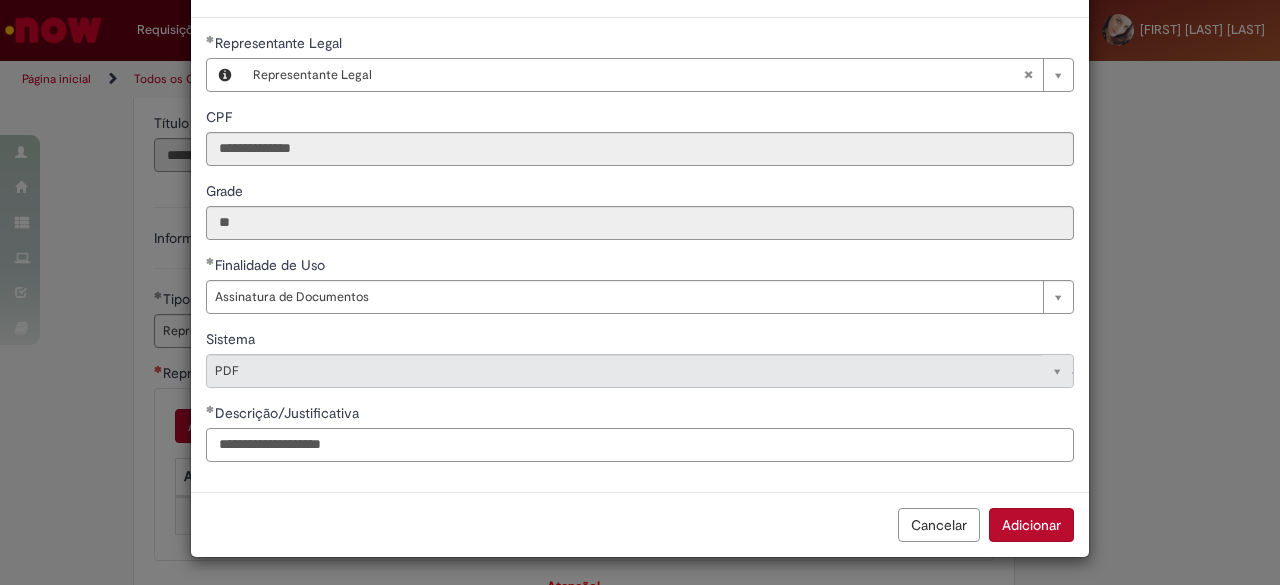 scroll, scrollTop: 70, scrollLeft: 0, axis: vertical 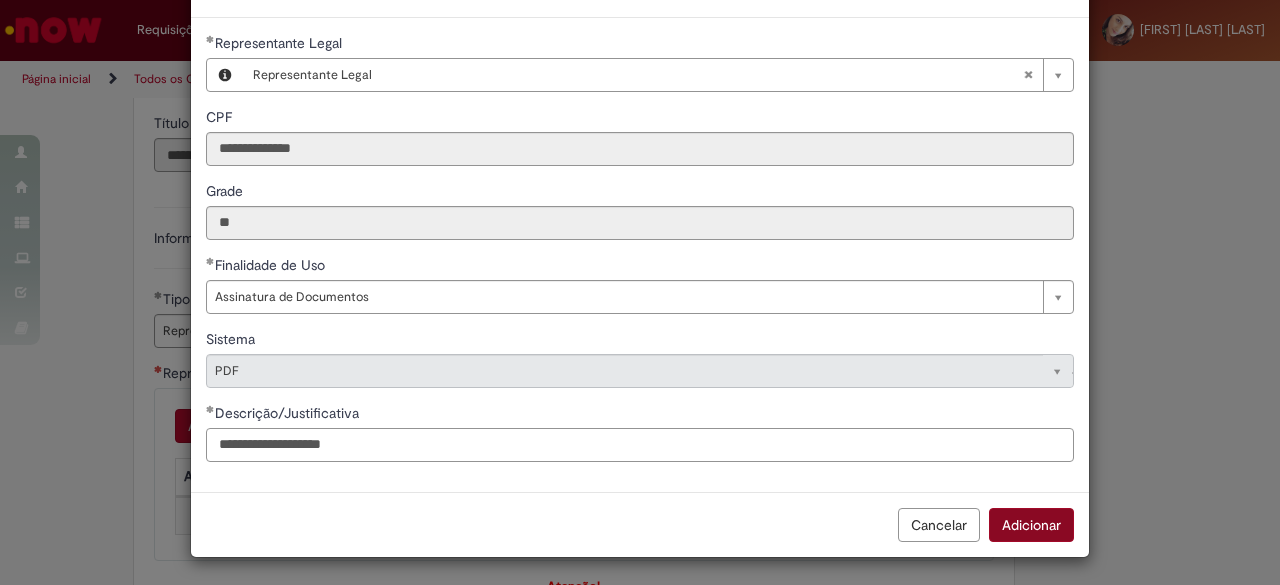type on "**********" 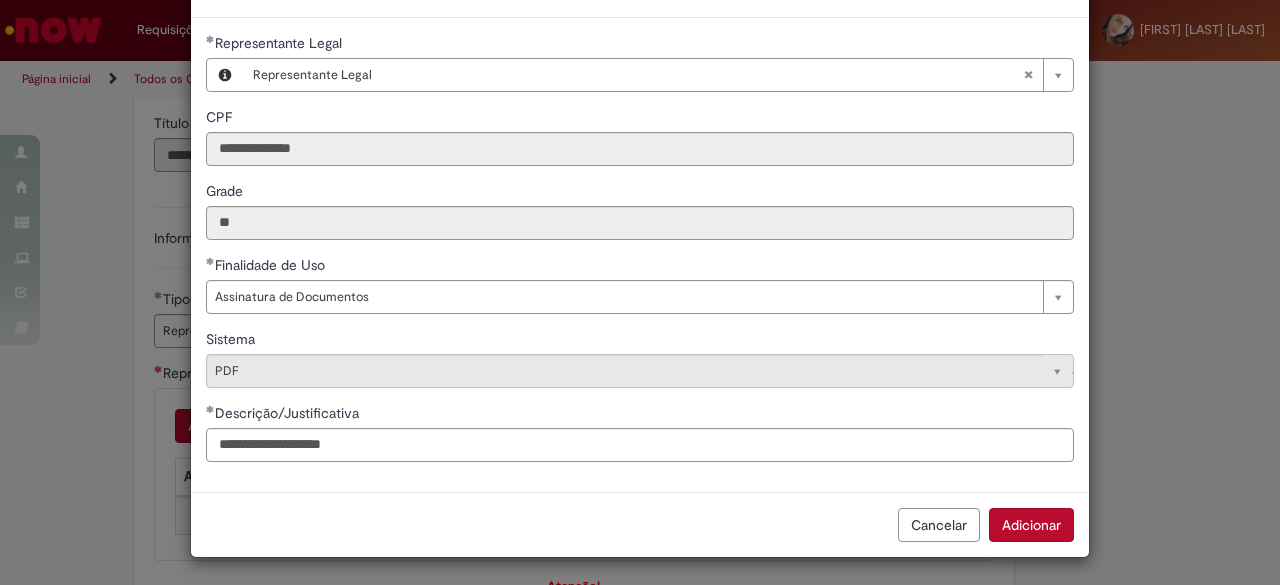 click on "Adicionar" at bounding box center (1031, 525) 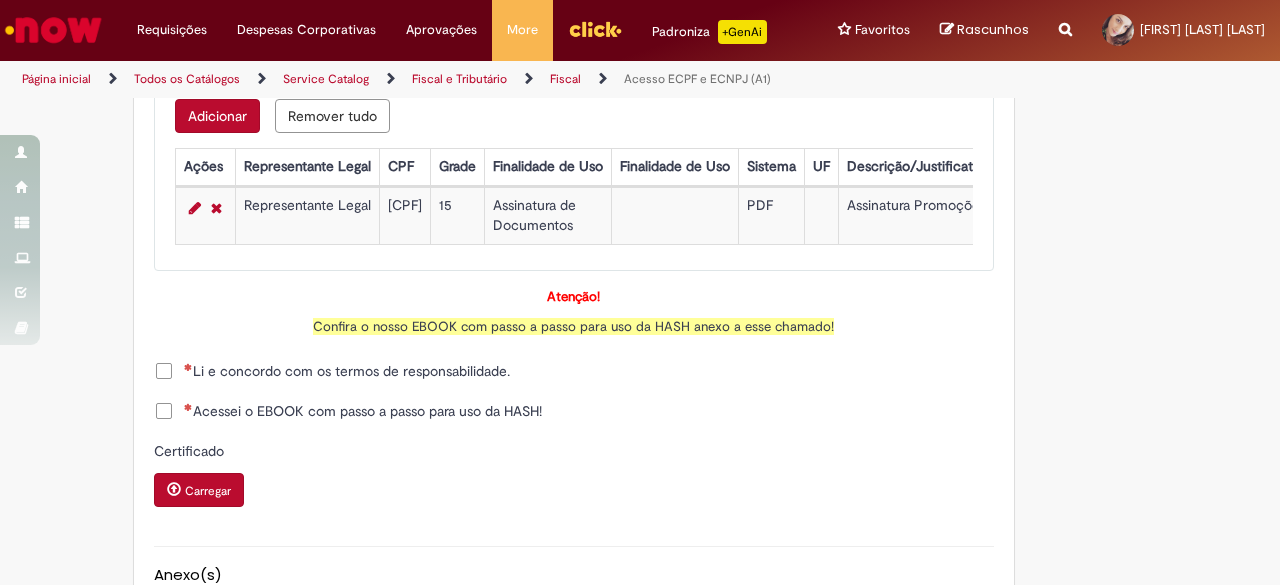 scroll, scrollTop: 1300, scrollLeft: 0, axis: vertical 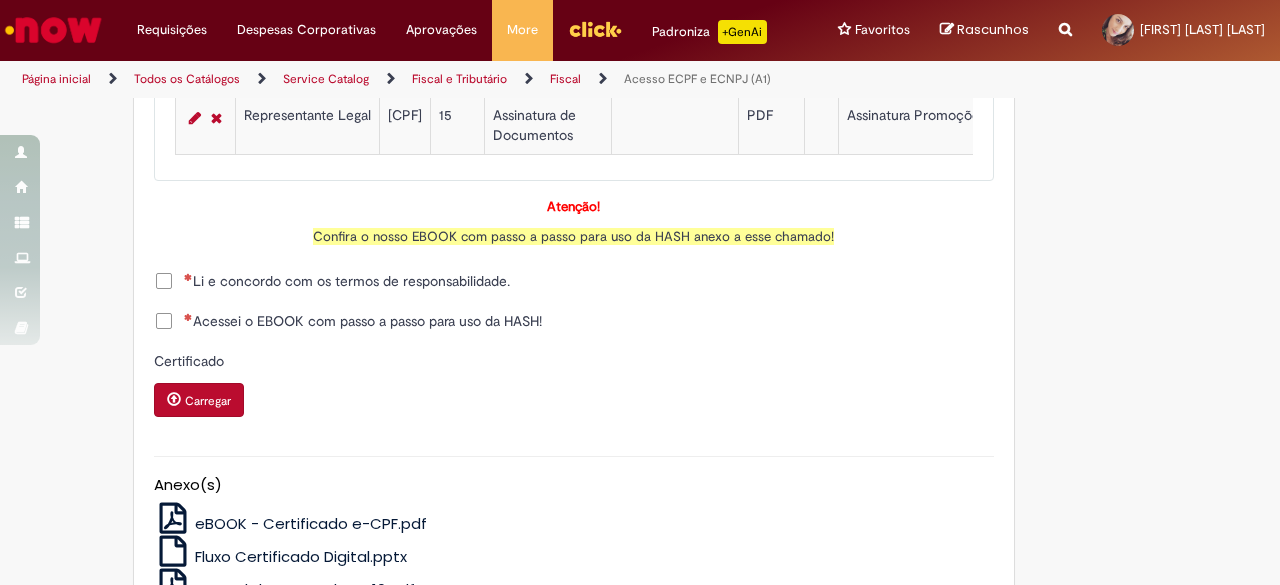 click on "Li e concordo com os termos de responsabilidade." at bounding box center [347, 281] 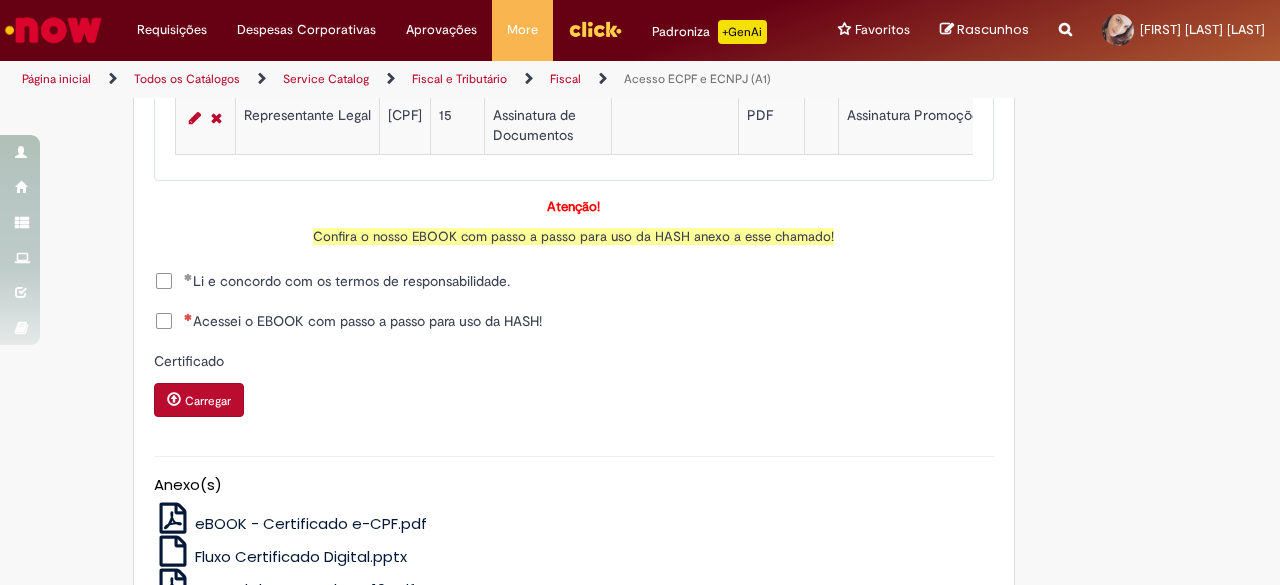click on "Acessei o EBOOK com passo a passo para uso da HASH!" at bounding box center (363, 321) 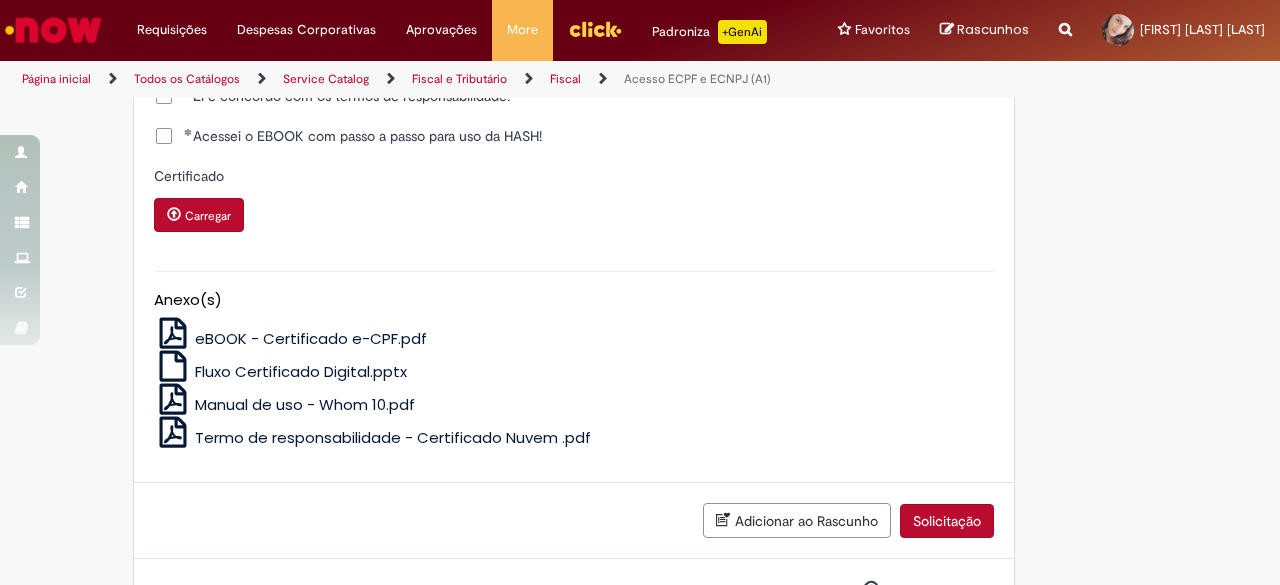 scroll, scrollTop: 1476, scrollLeft: 0, axis: vertical 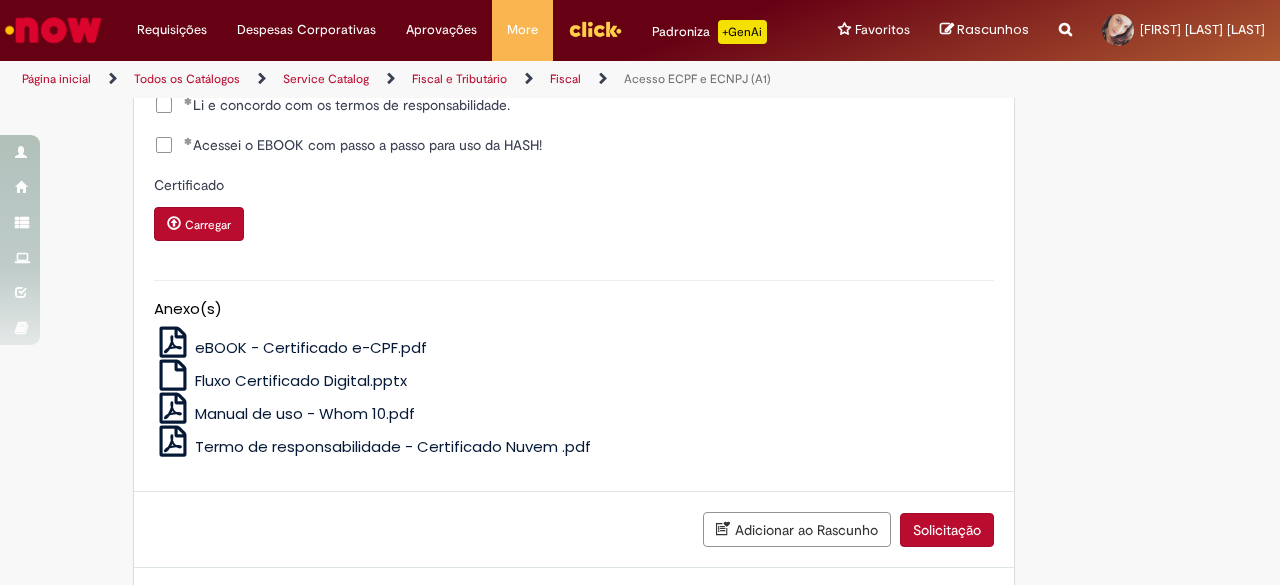 click on "Solicitação" at bounding box center [947, 530] 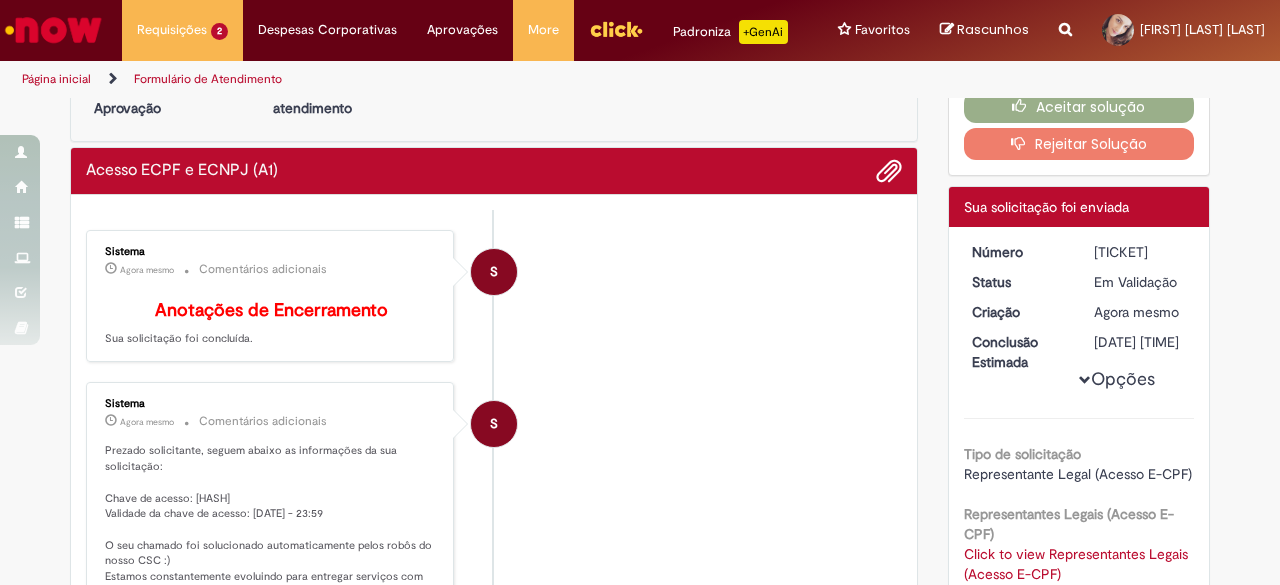 scroll, scrollTop: 100, scrollLeft: 0, axis: vertical 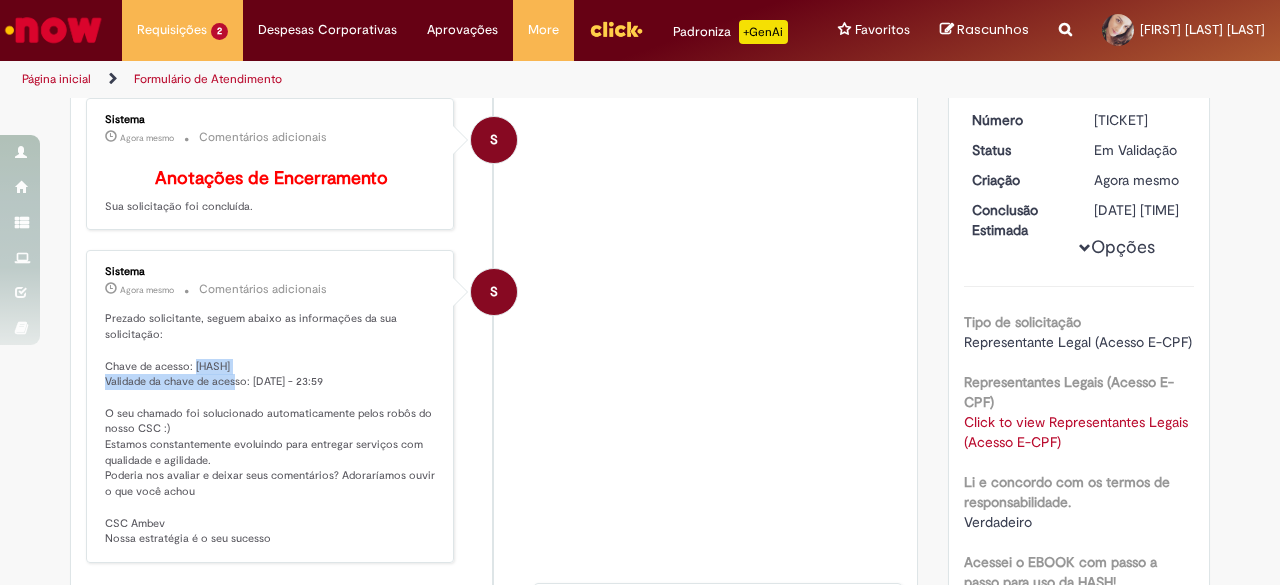 drag, startPoint x: 186, startPoint y: 479, endPoint x: 378, endPoint y: 377, distance: 217.41205 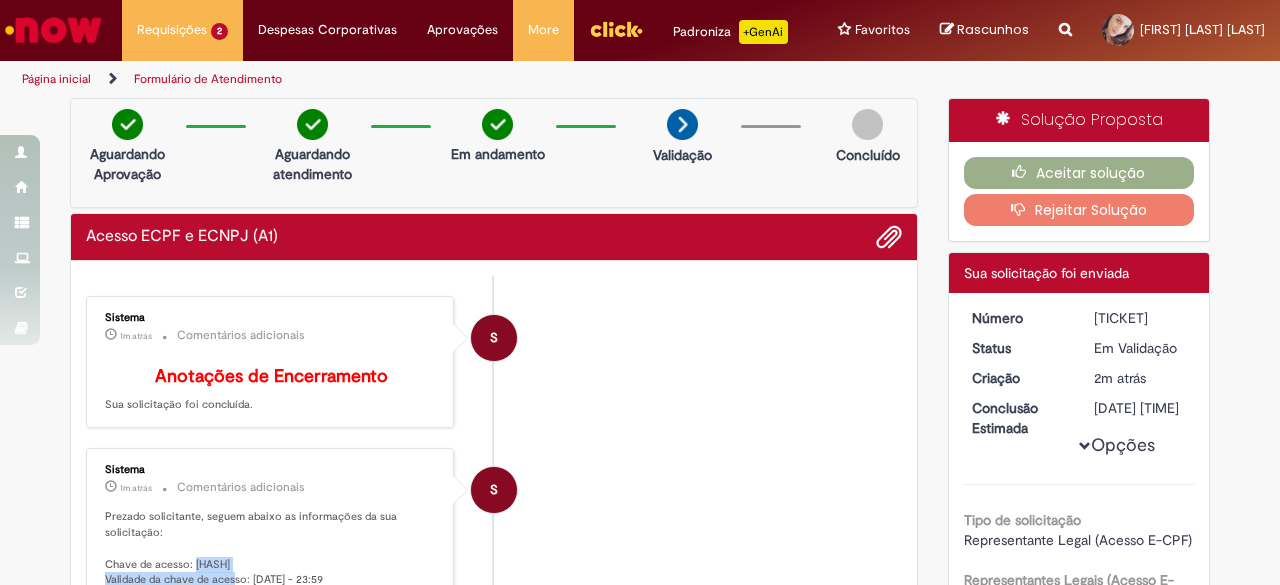 scroll, scrollTop: 0, scrollLeft: 0, axis: both 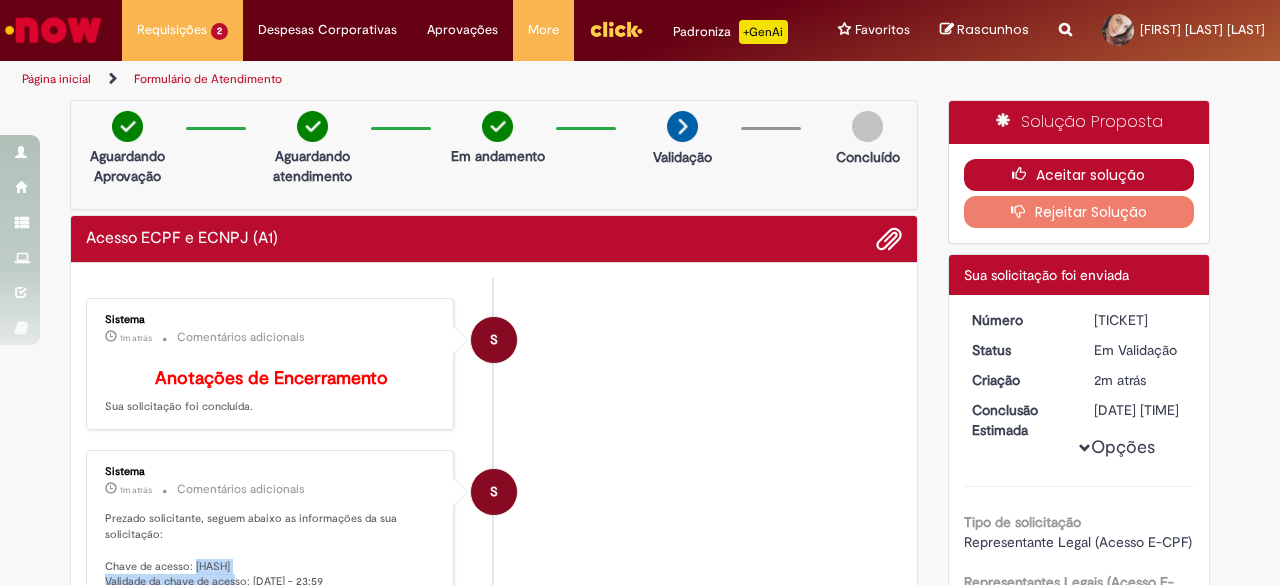 click on "Aceitar solução" at bounding box center [1079, 175] 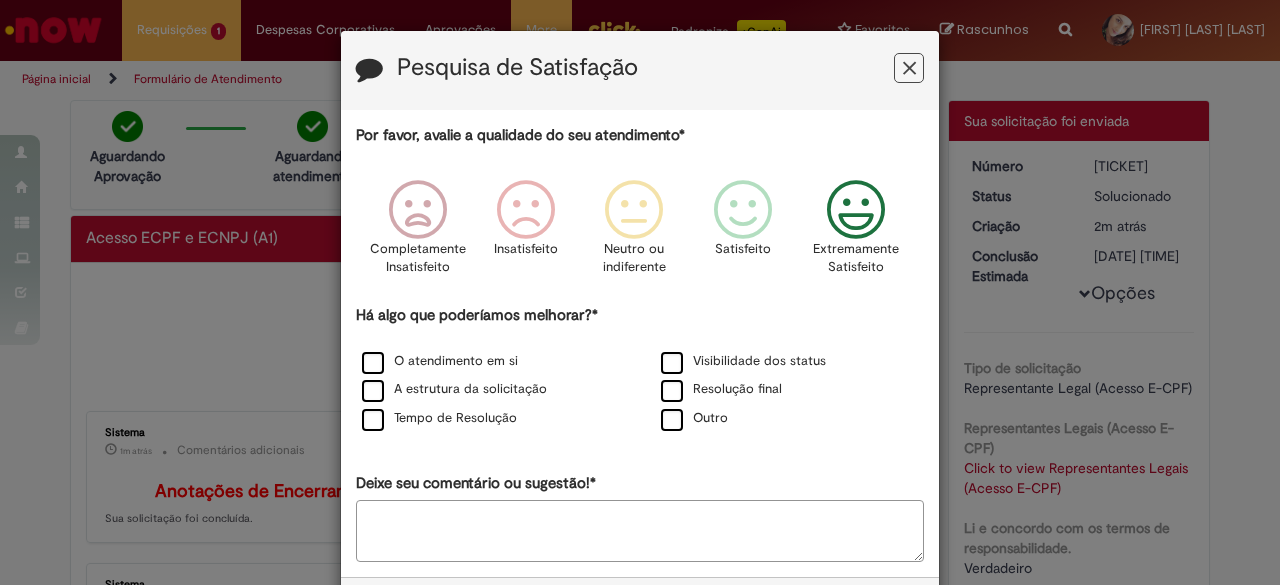 click at bounding box center [856, 210] 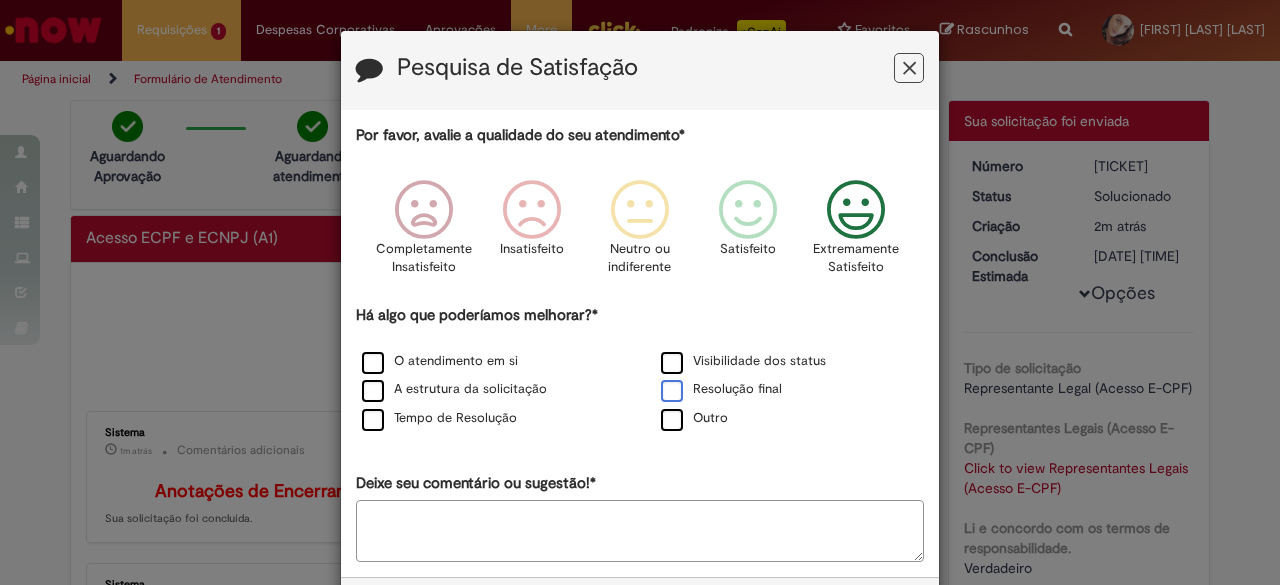 click on "Resolução final" at bounding box center [721, 389] 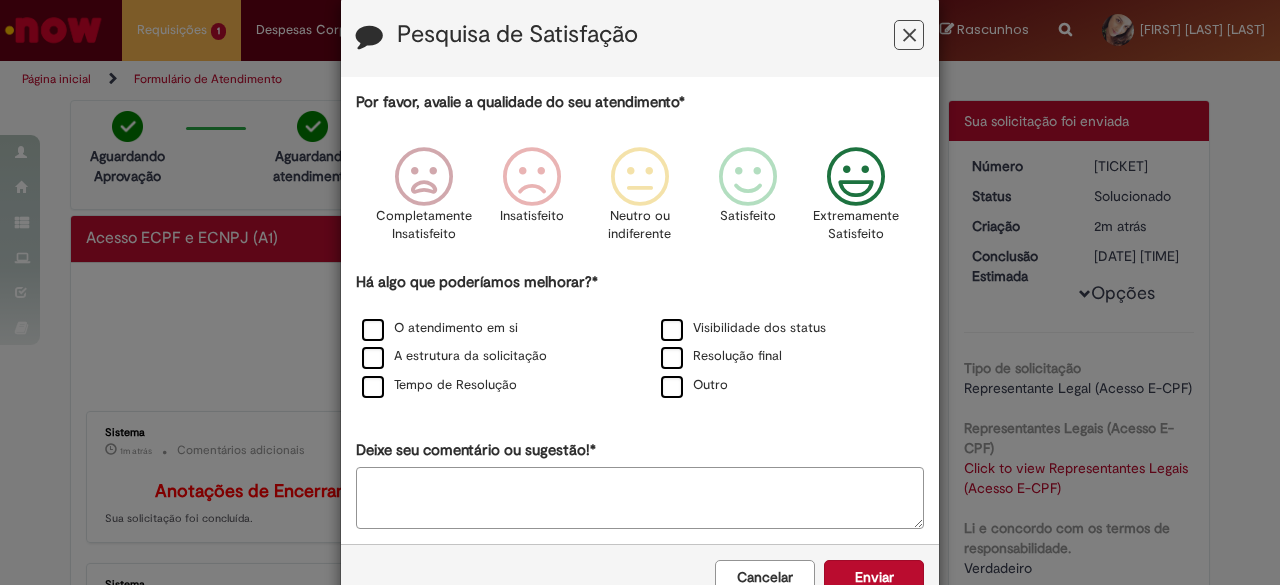 scroll, scrollTop: 85, scrollLeft: 0, axis: vertical 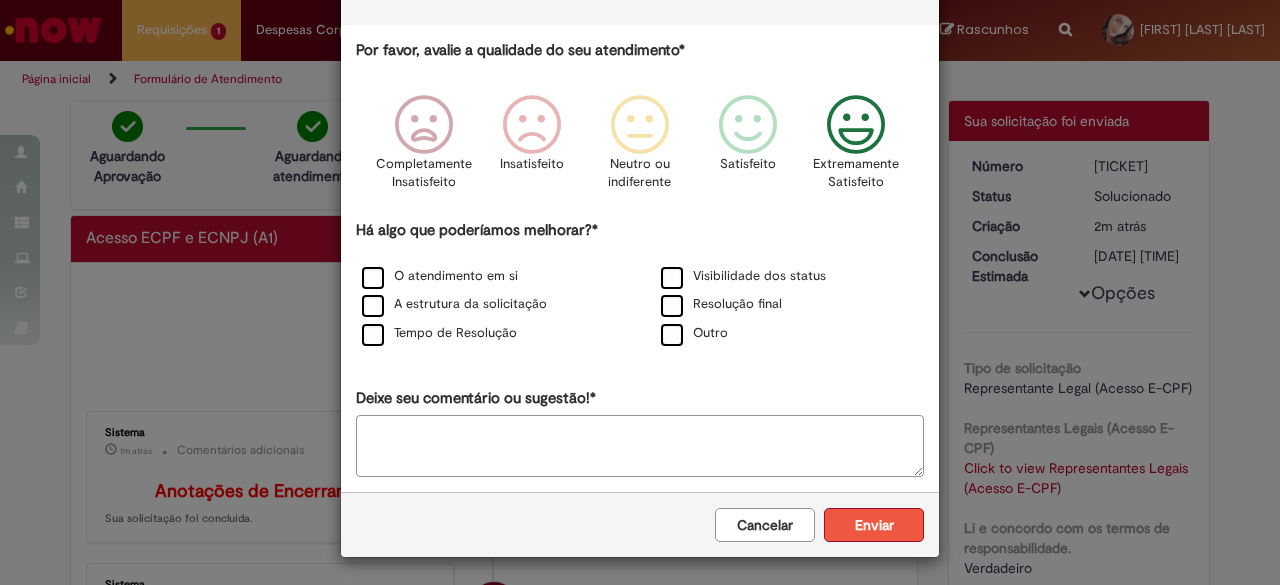 click on "Enviar" at bounding box center [874, 525] 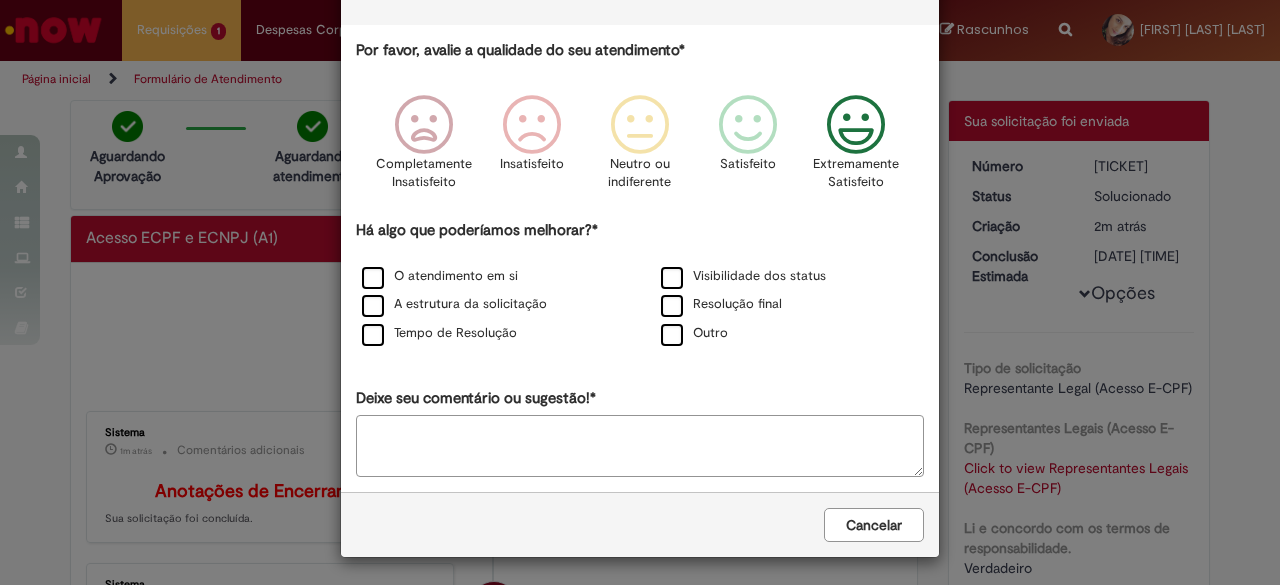 scroll, scrollTop: 0, scrollLeft: 0, axis: both 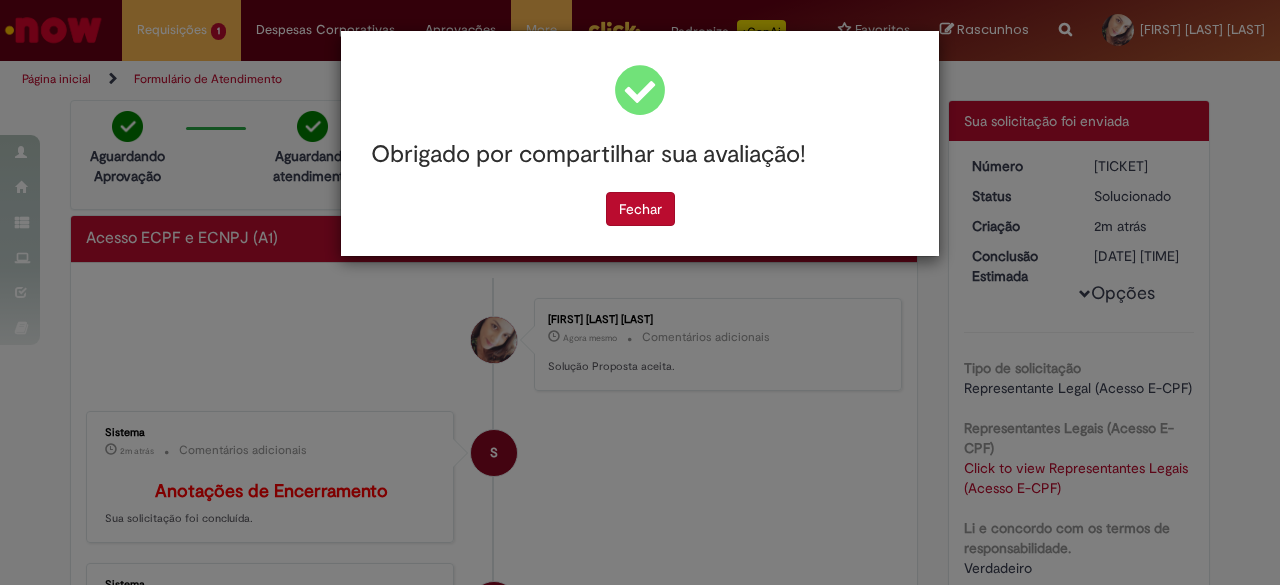 click on "Fechar" at bounding box center (640, 209) 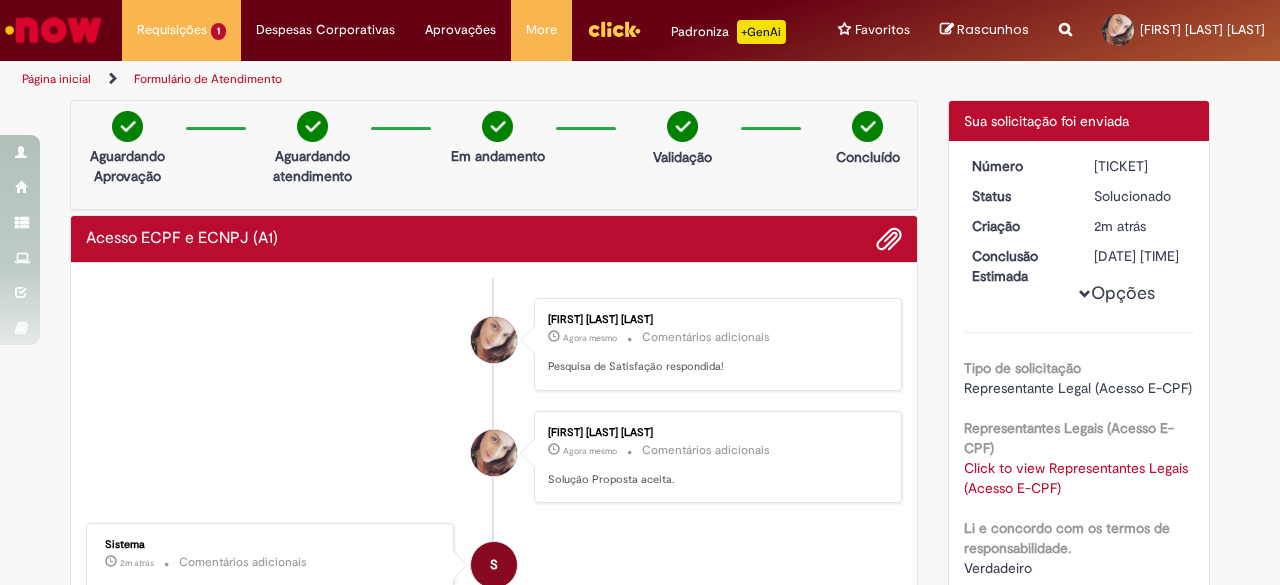 click on "Obrigado por compartilhar sua avaliação!
Fechar" at bounding box center (640, 86) 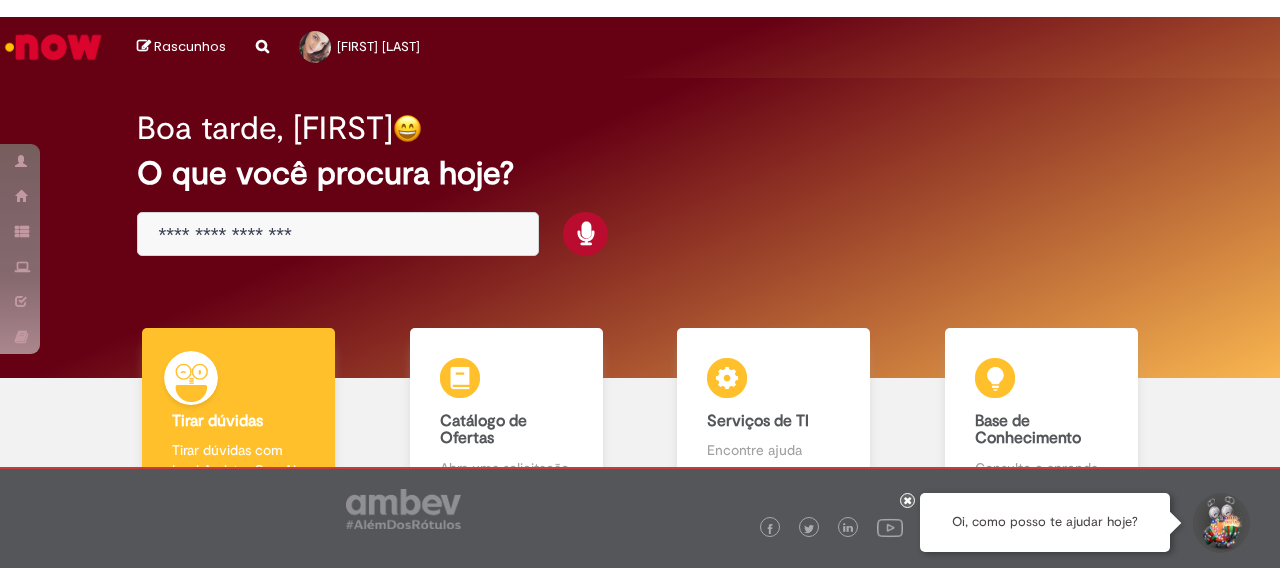 scroll, scrollTop: 0, scrollLeft: 0, axis: both 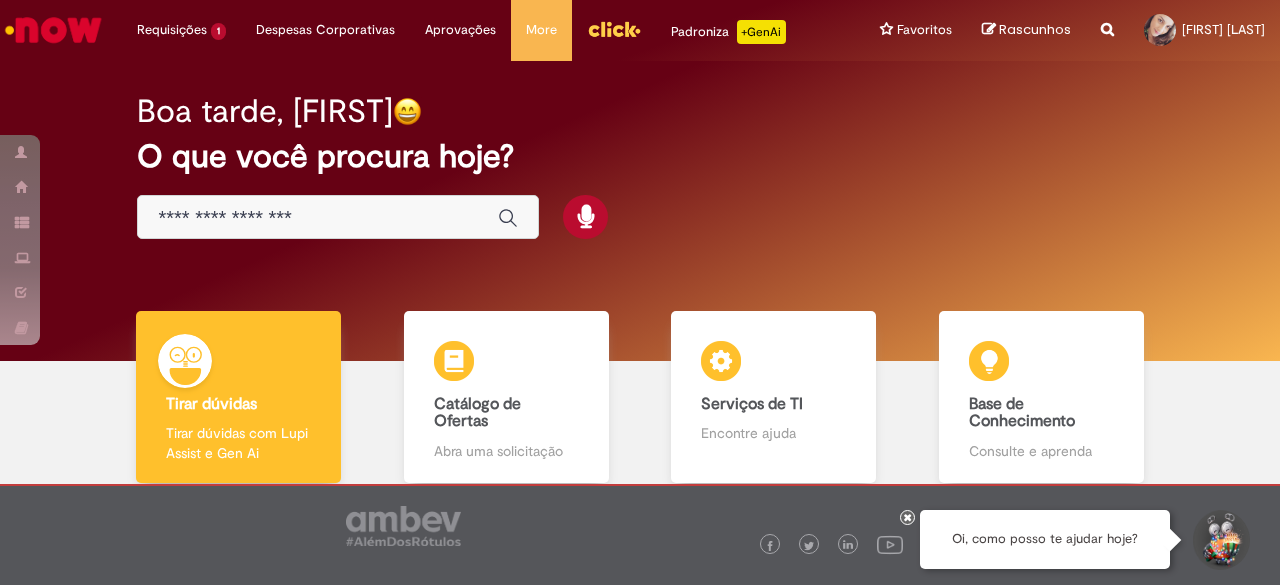 click at bounding box center (318, 218) 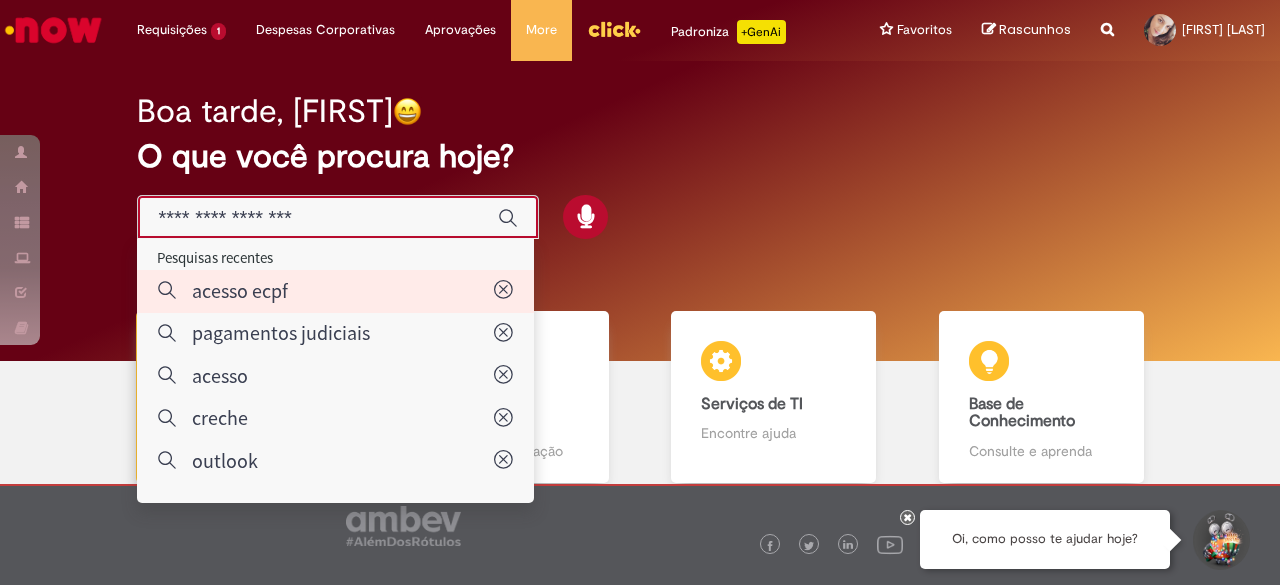 type on "**********" 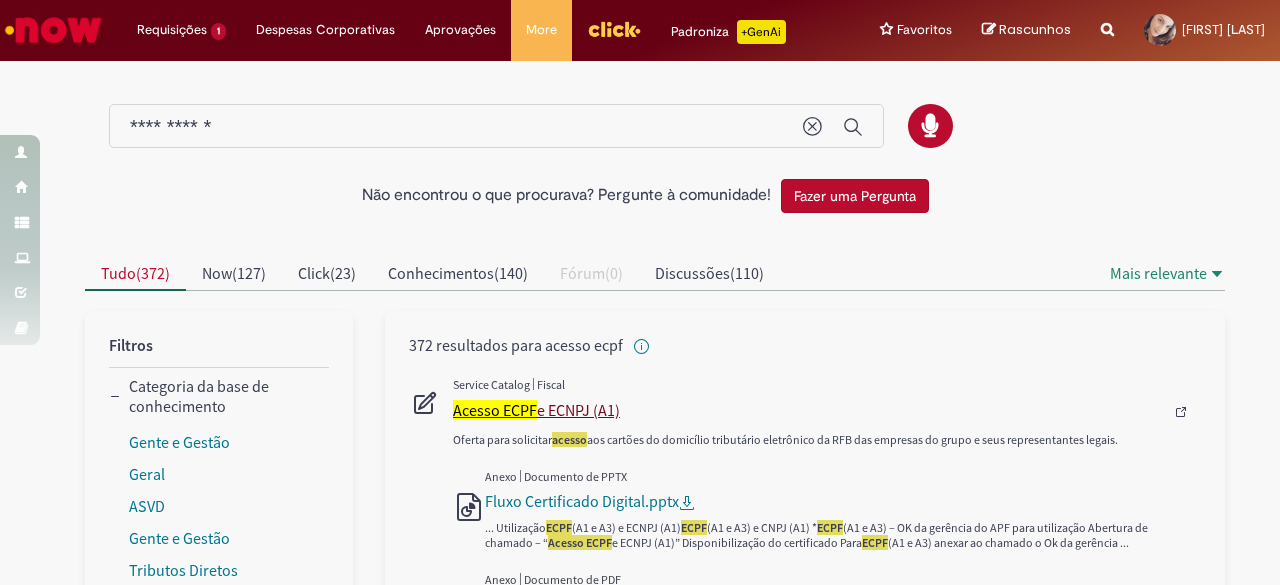 click on "Acesso ECPF" at bounding box center [495, 410] 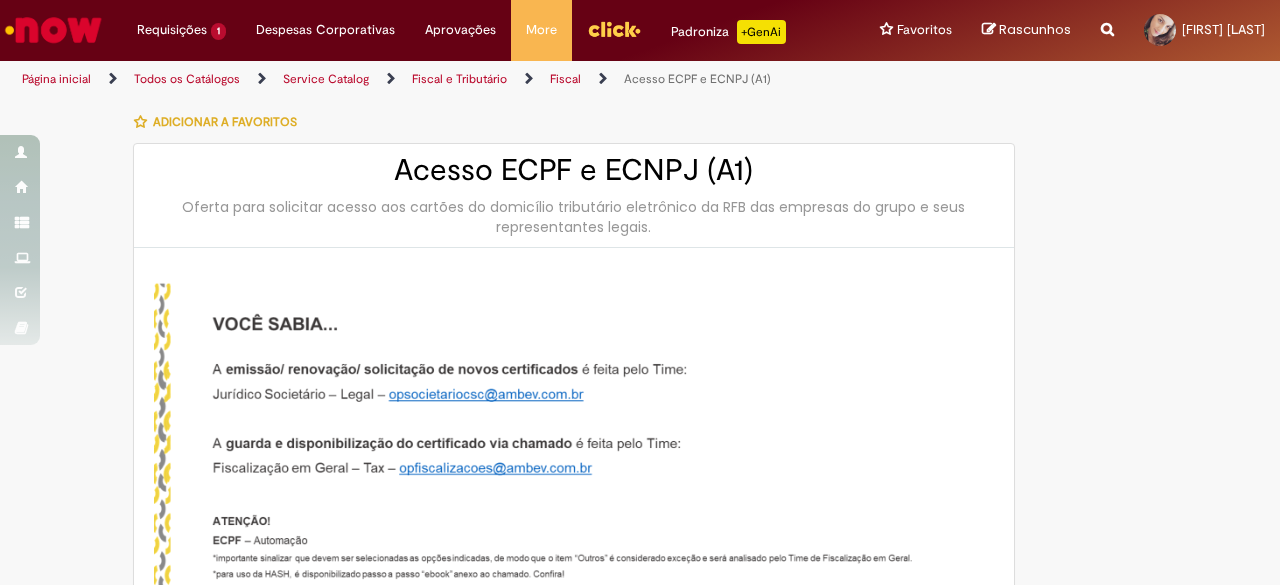 type on "********" 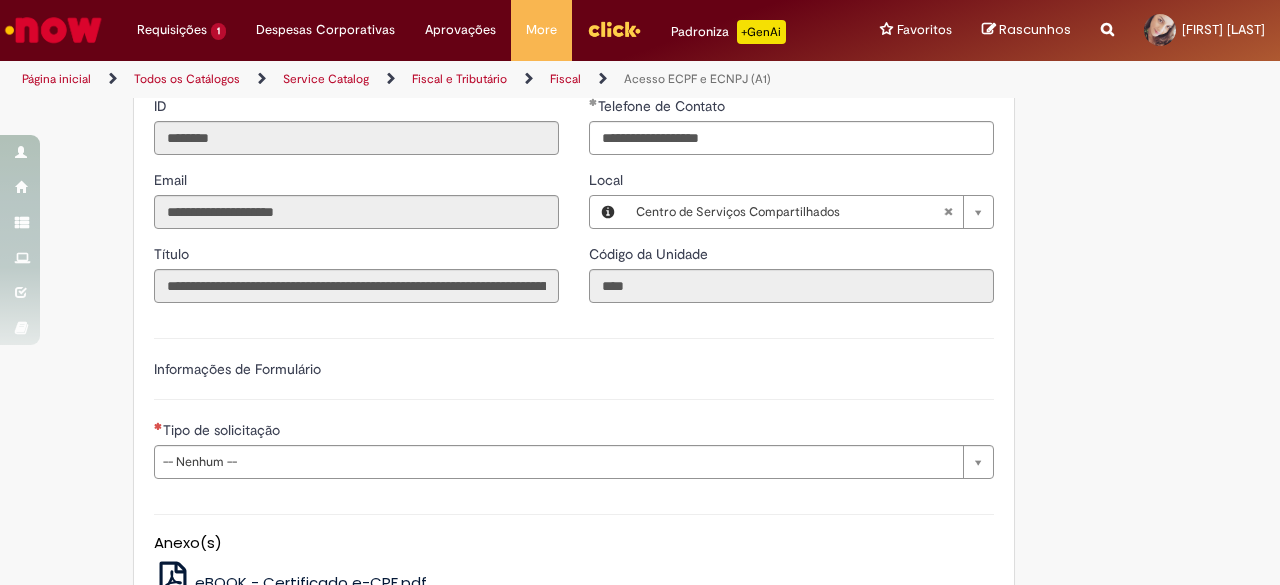 scroll, scrollTop: 800, scrollLeft: 0, axis: vertical 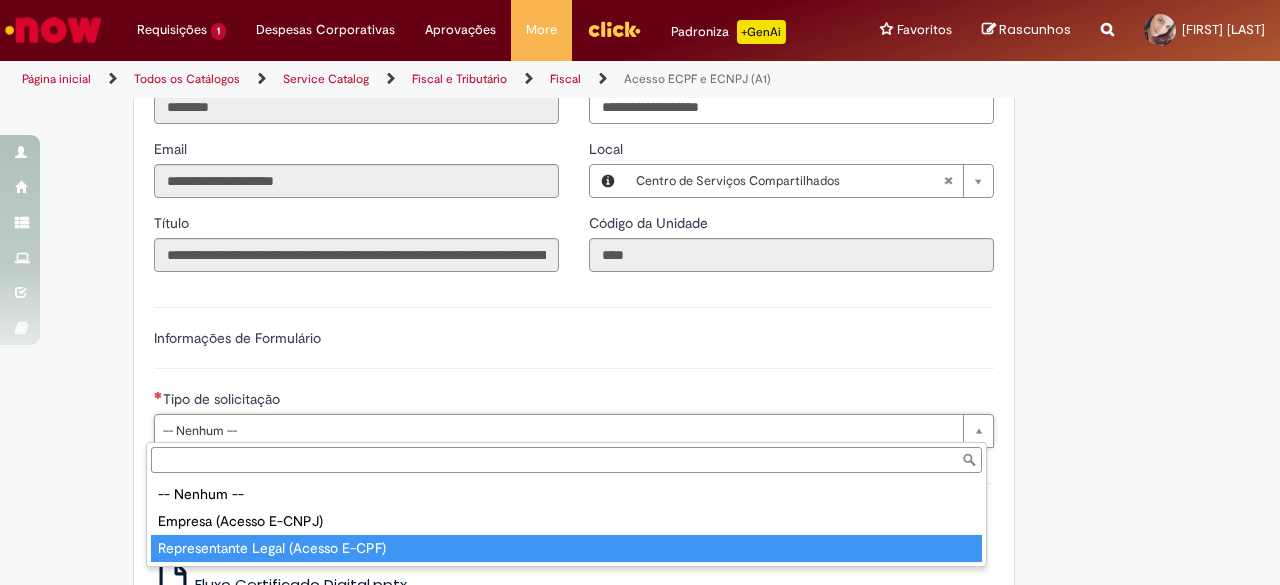 type on "**********" 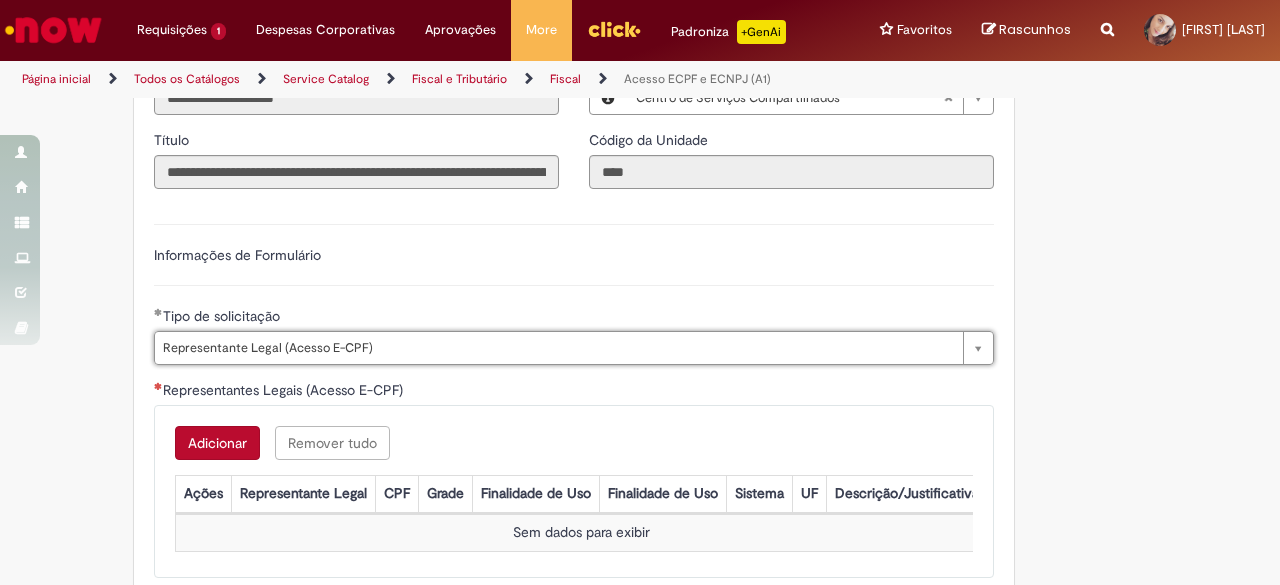 scroll, scrollTop: 1000, scrollLeft: 0, axis: vertical 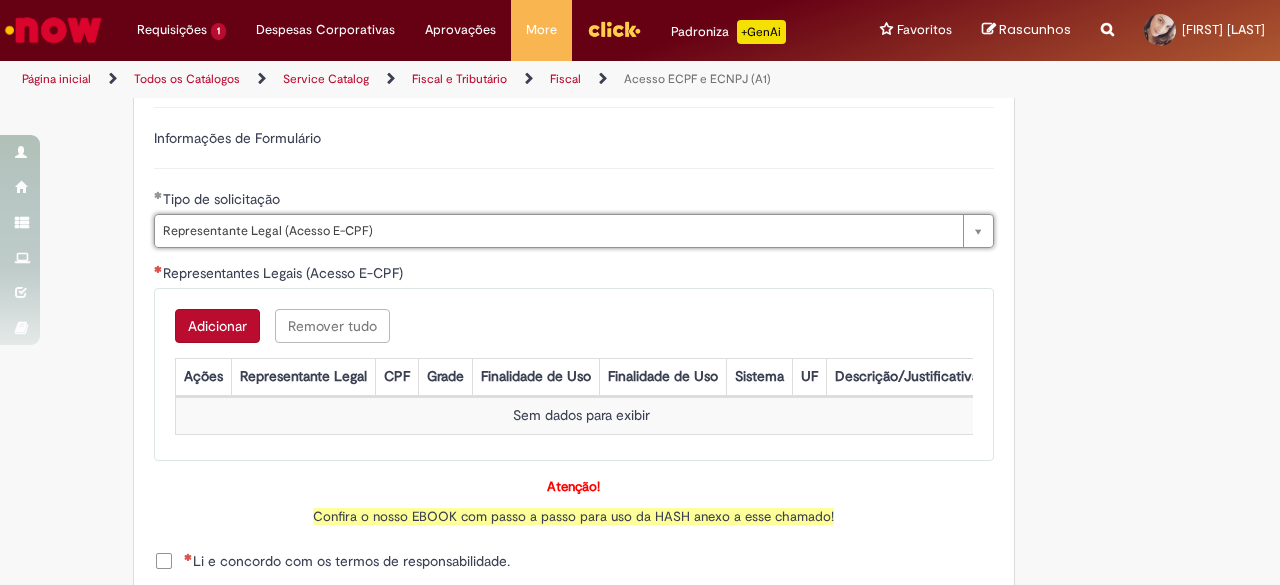 click on "Adicionar" at bounding box center (217, 326) 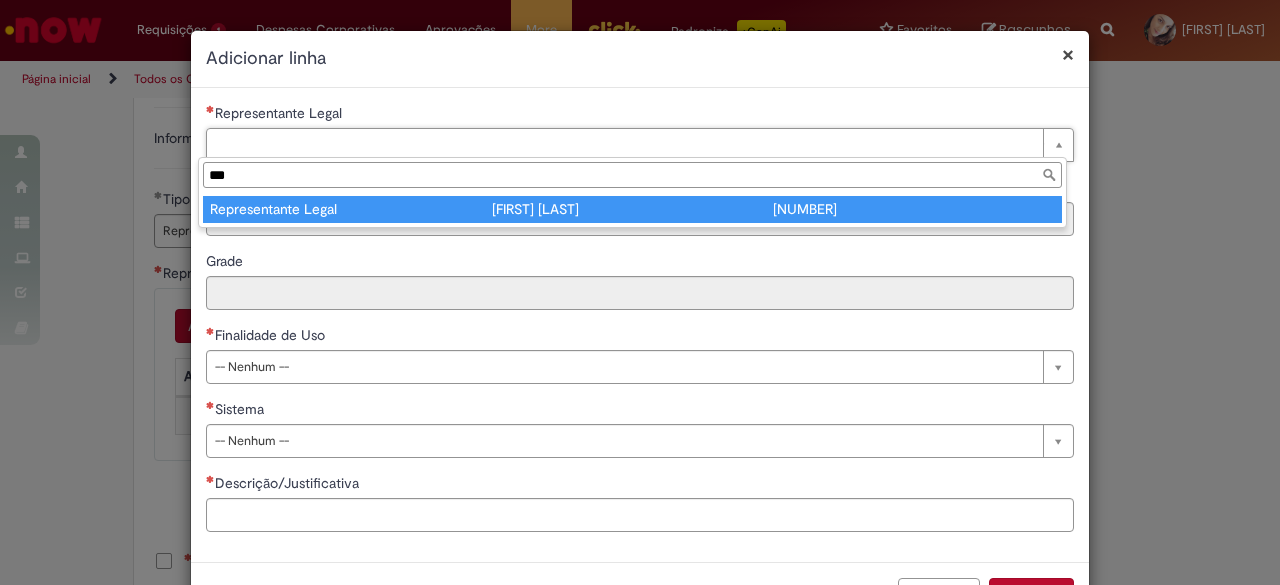type on "***" 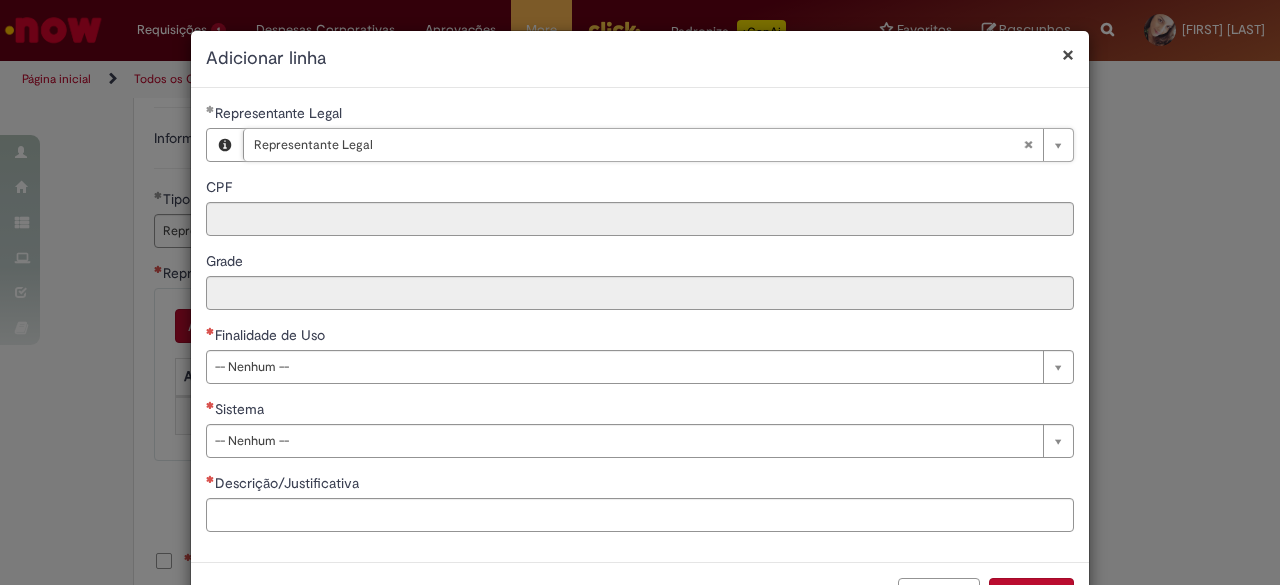 type on "**********" 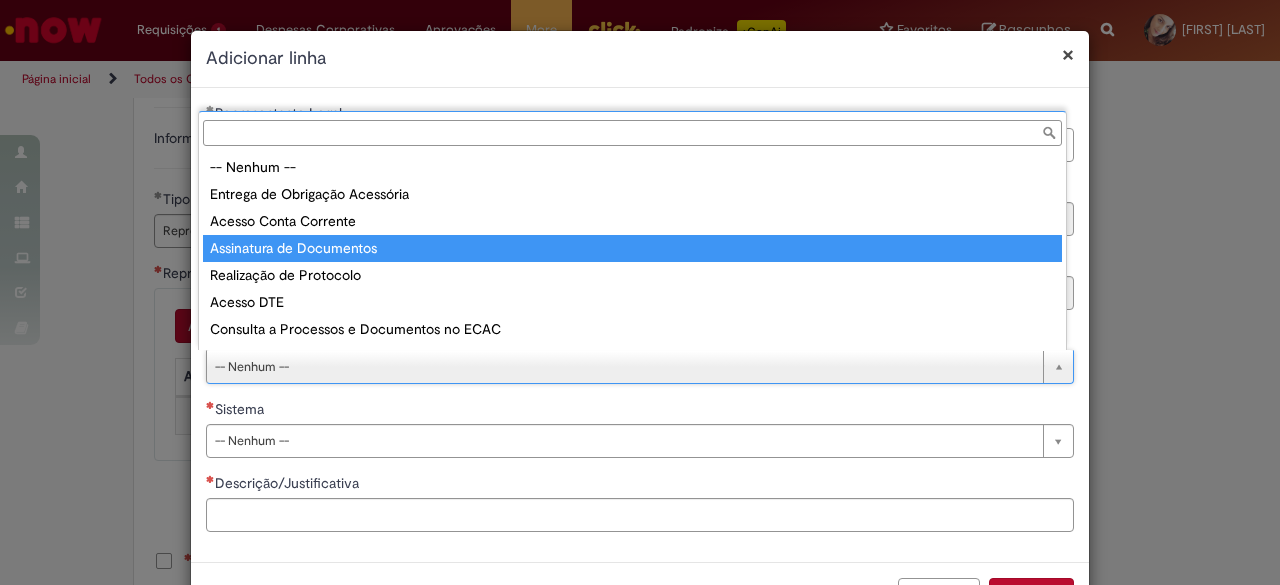 type on "**********" 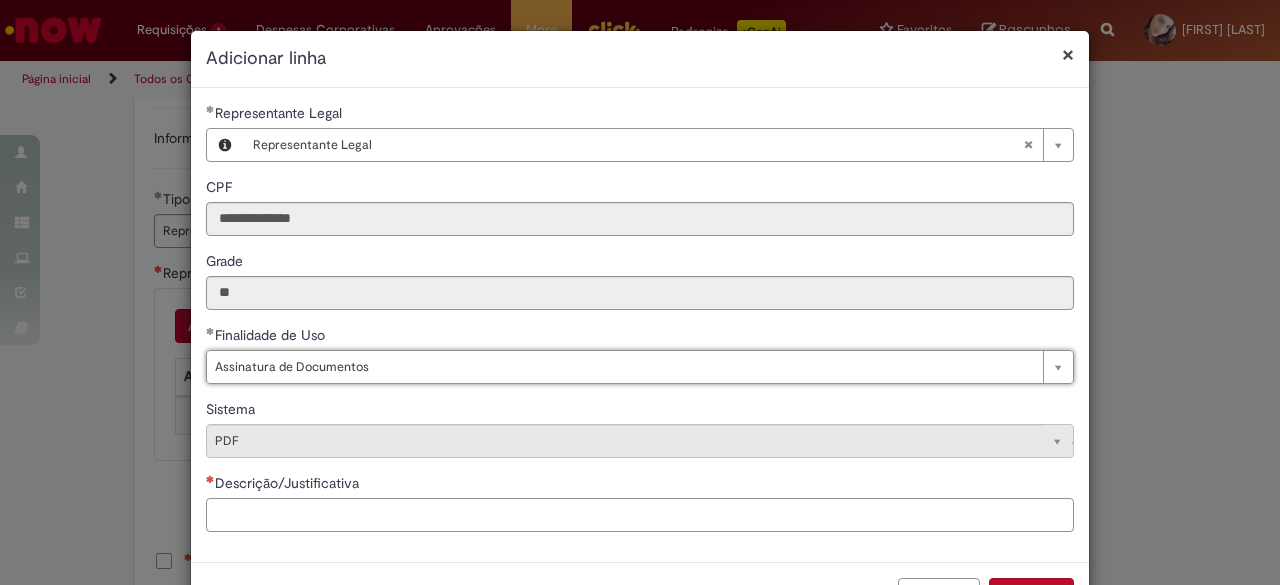 click on "Descrição/Justificativa" at bounding box center [640, 515] 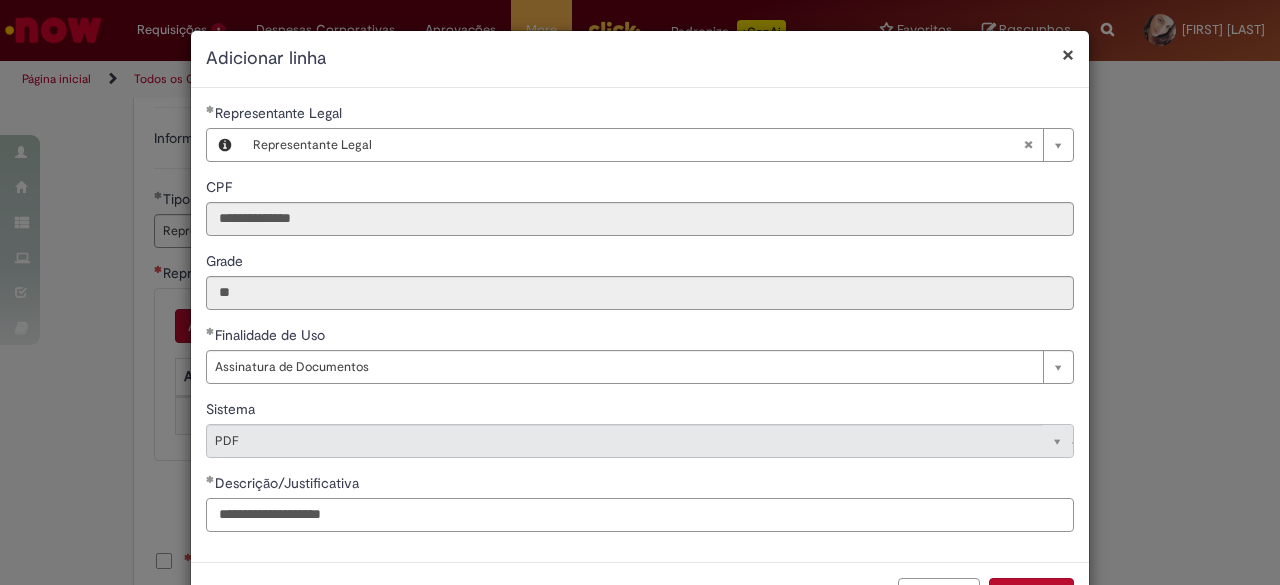 click on "**********" at bounding box center [640, 515] 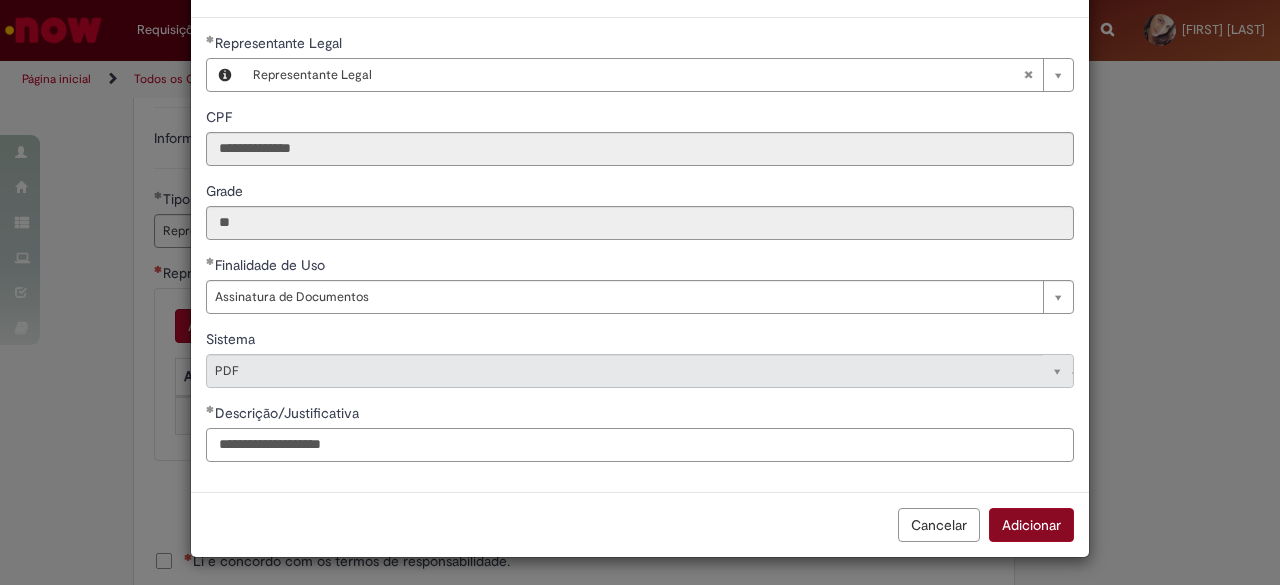 type on "**********" 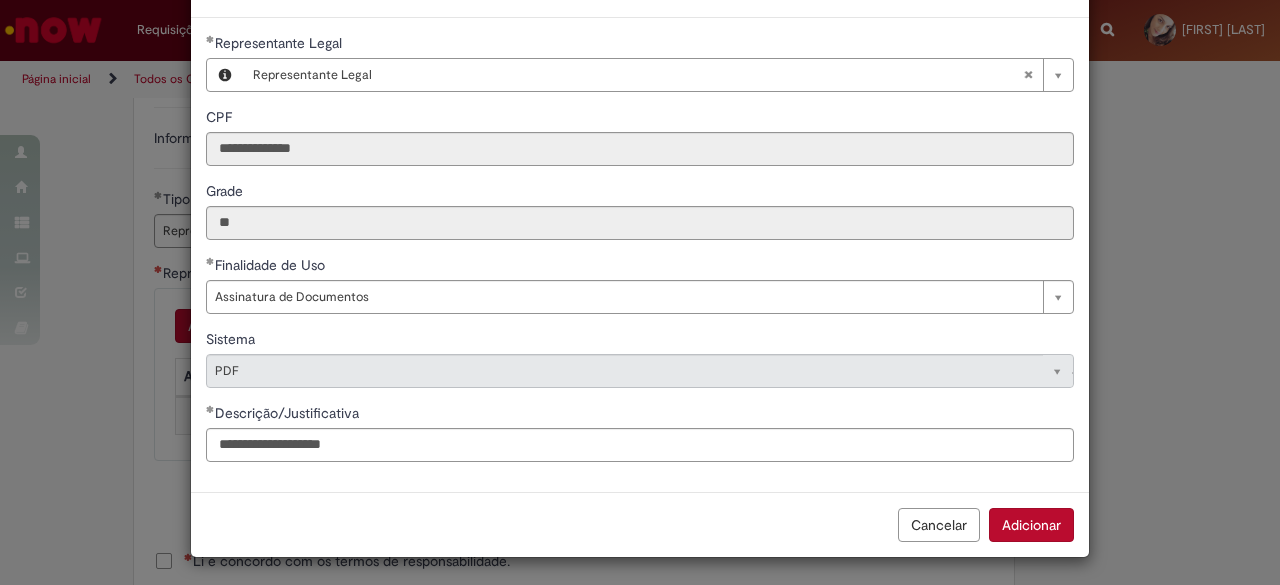 click on "Adicionar" at bounding box center [1031, 525] 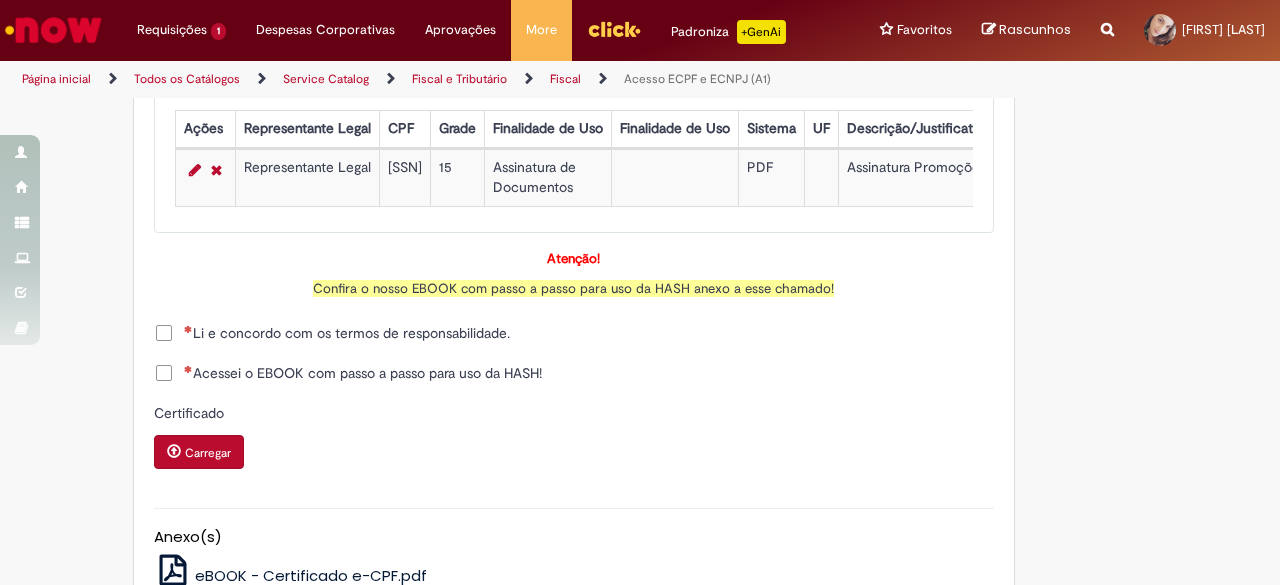 scroll, scrollTop: 1300, scrollLeft: 0, axis: vertical 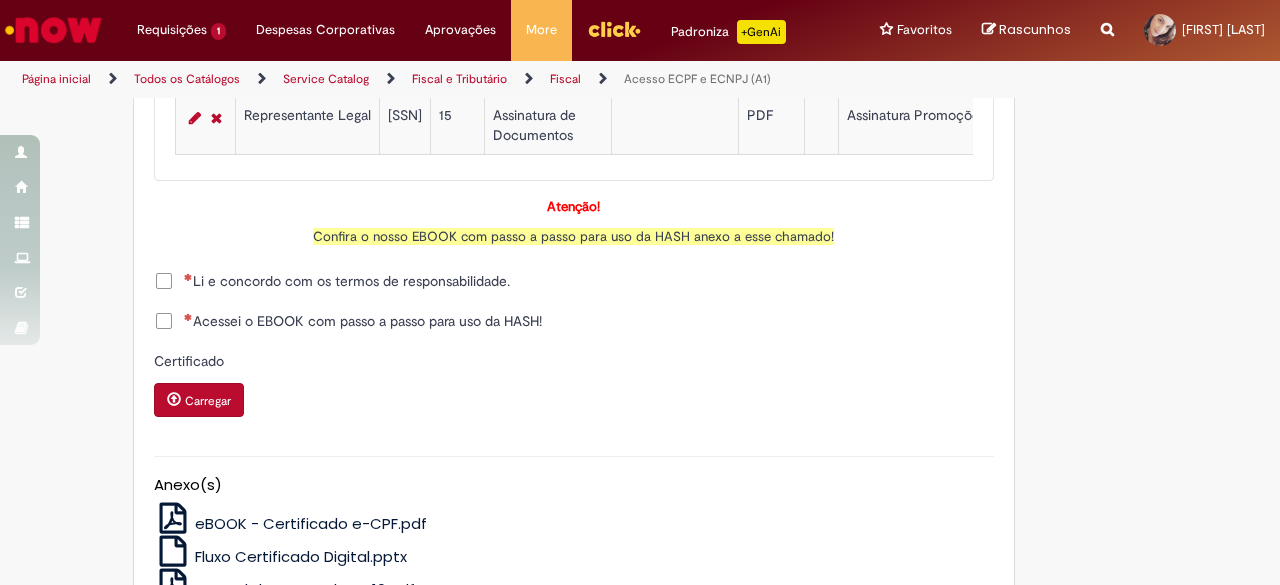 click on "Li e concordo com os termos de responsabilidade." at bounding box center (574, 283) 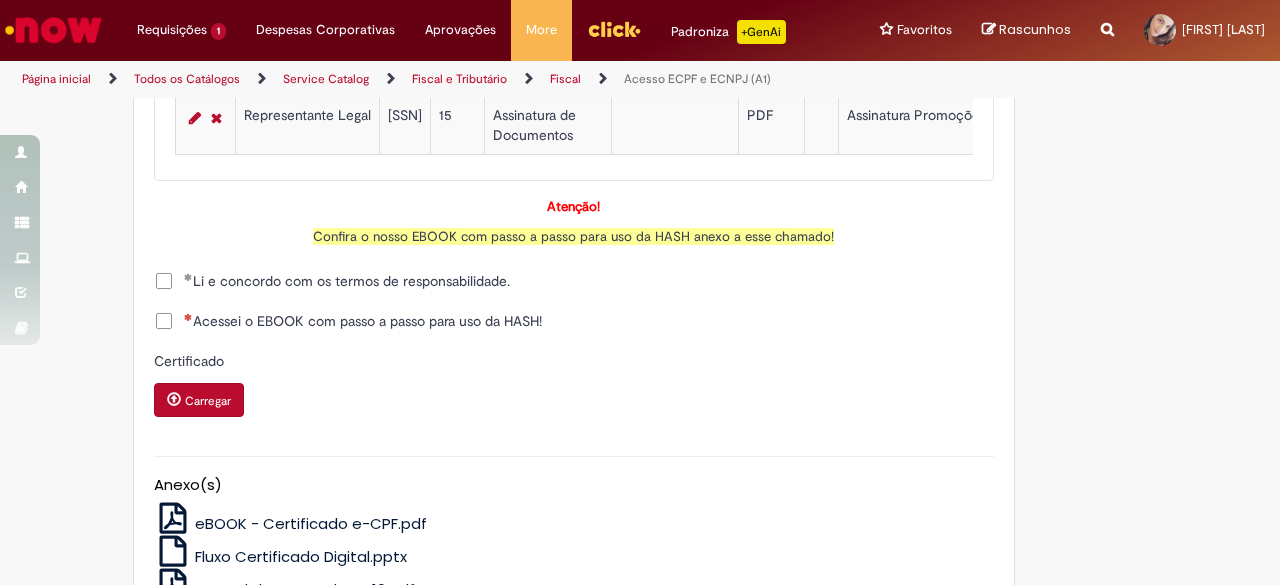 click on "Acessei o EBOOK com passo a passo para uso da HASH!" at bounding box center (363, 321) 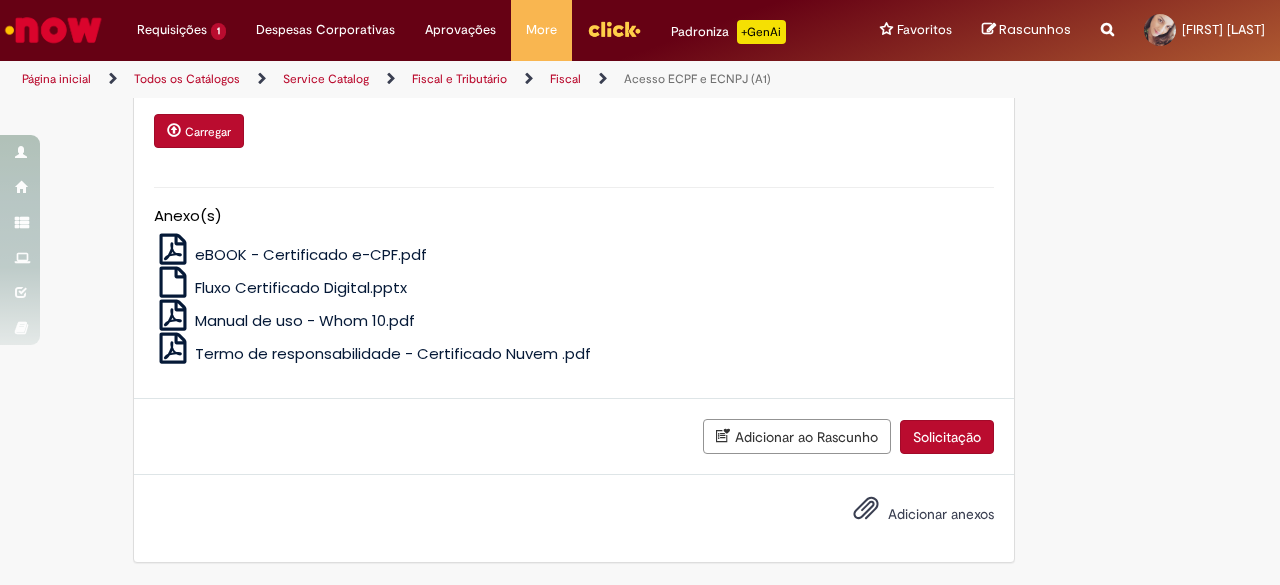 click on "Solicitação" at bounding box center [947, 437] 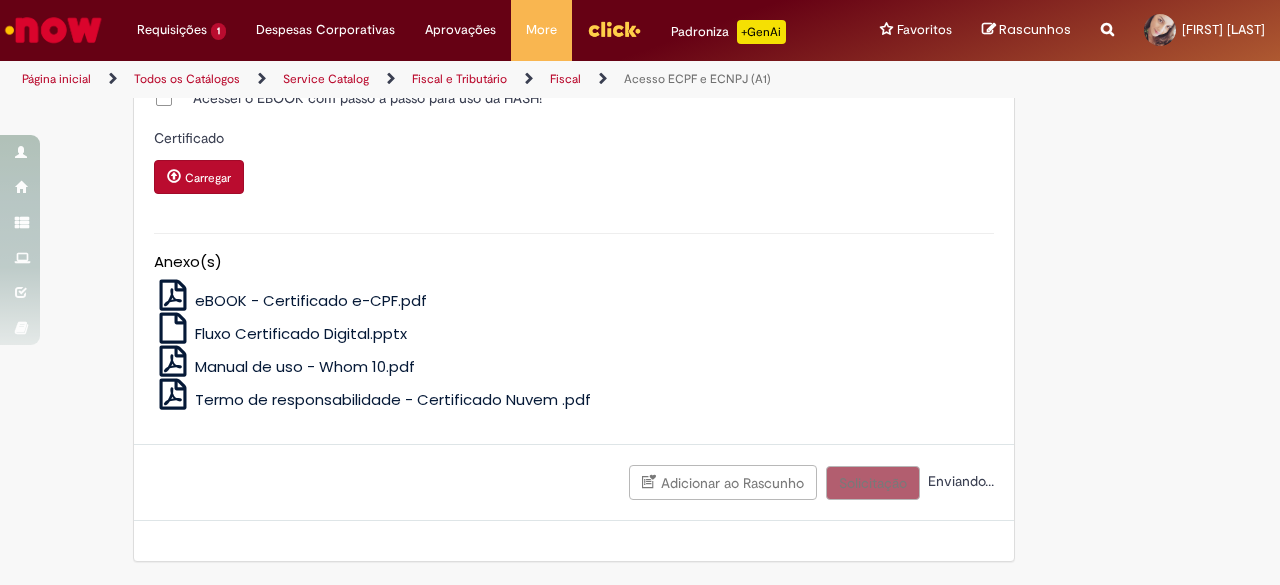scroll, scrollTop: 1530, scrollLeft: 0, axis: vertical 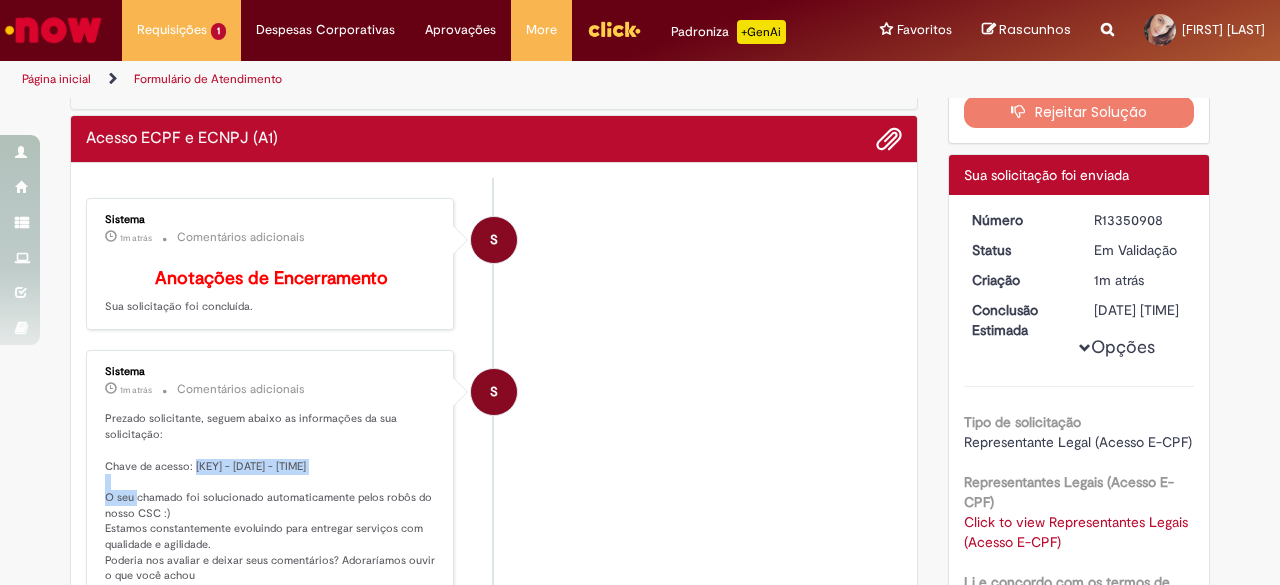 drag, startPoint x: 187, startPoint y: 482, endPoint x: 380, endPoint y: 477, distance: 193.06476 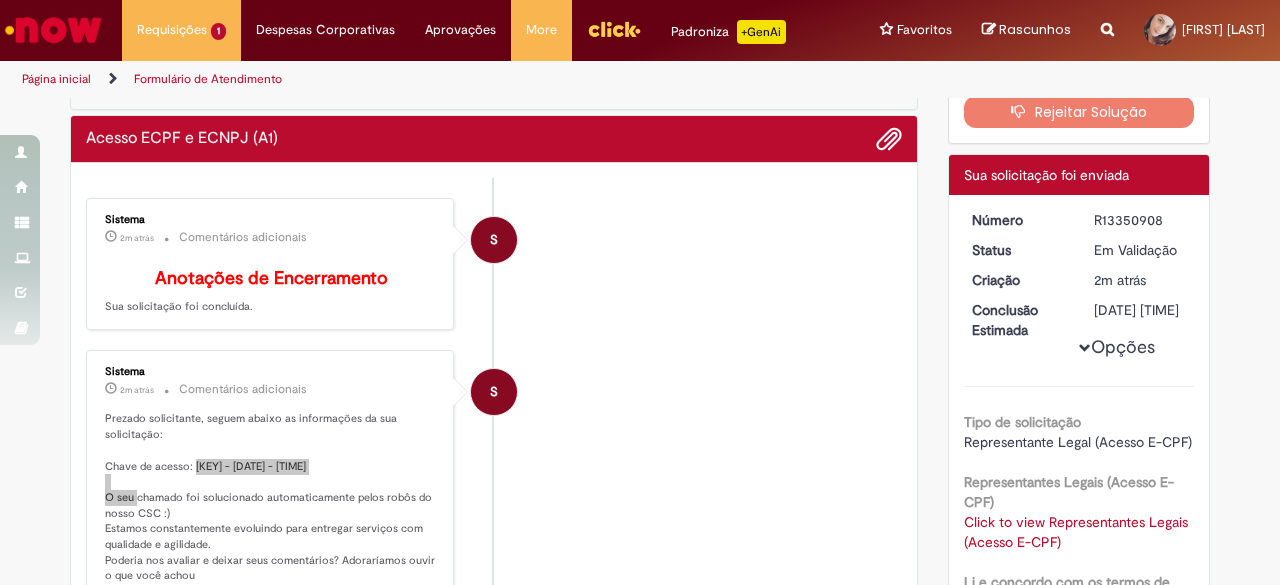 scroll, scrollTop: 0, scrollLeft: 0, axis: both 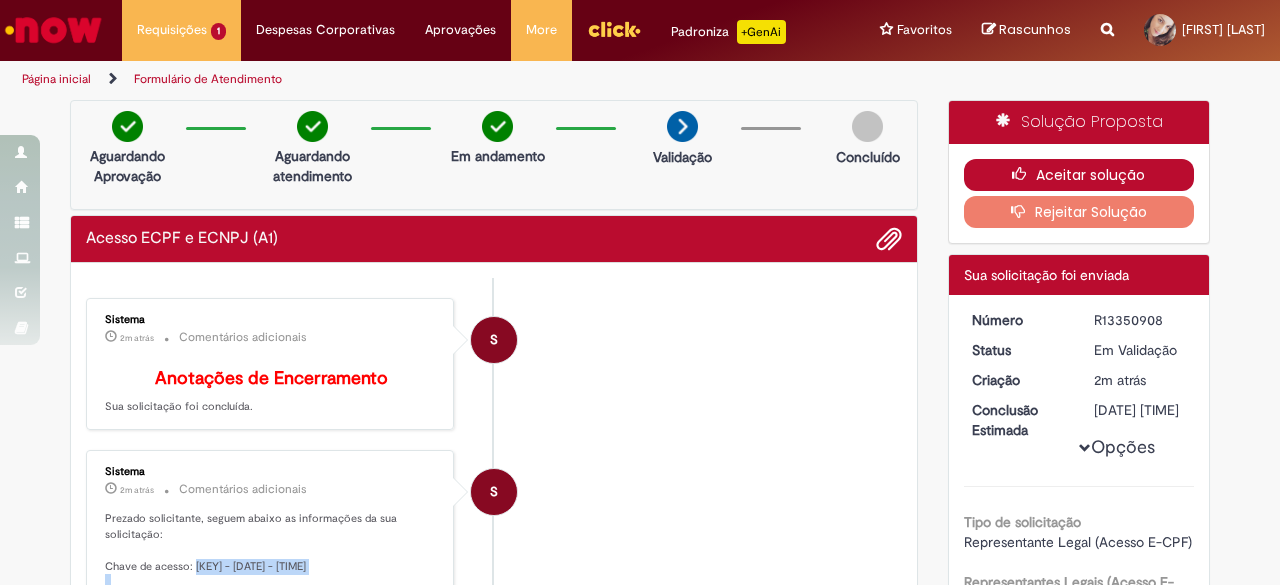 click on "Aceitar solução" at bounding box center [1079, 175] 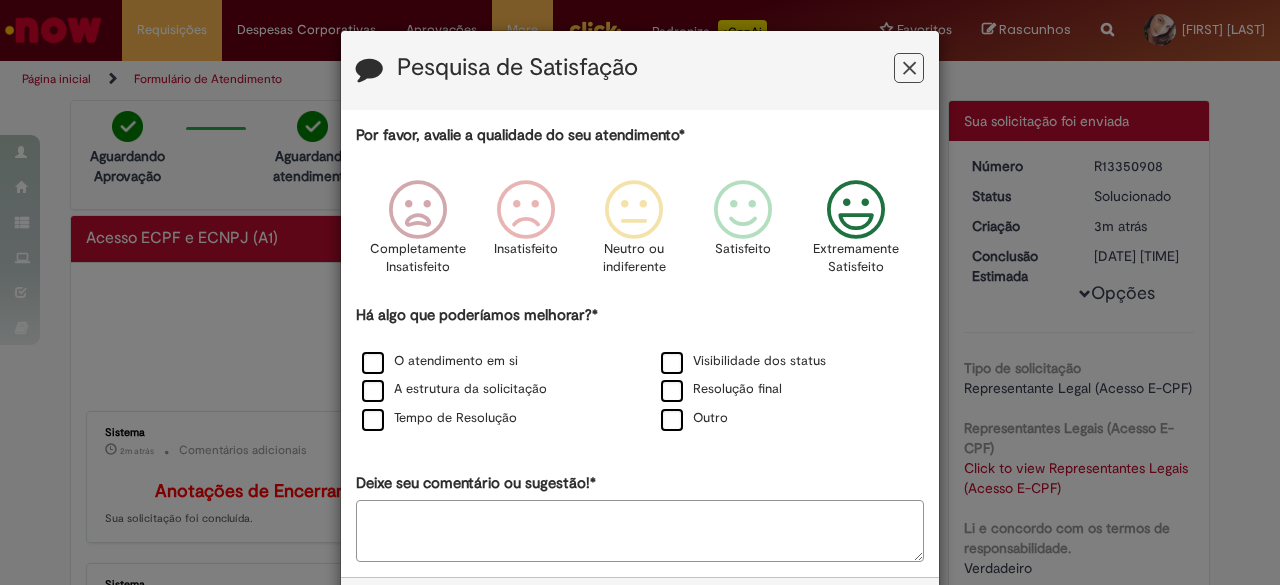 click at bounding box center [856, 210] 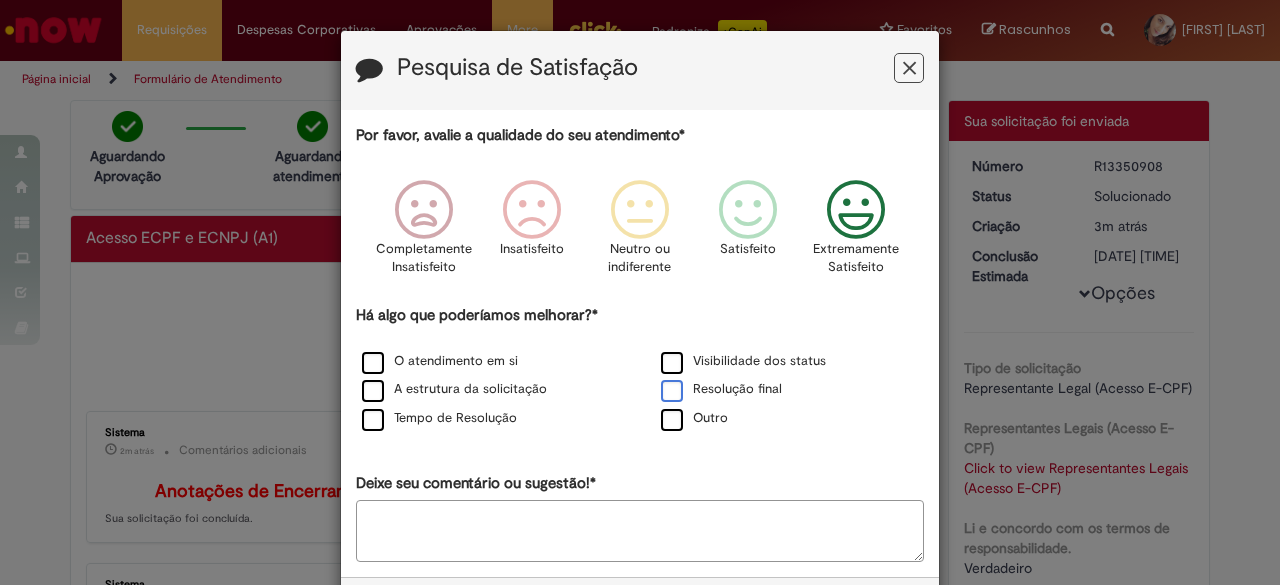click on "Resolução final" at bounding box center [721, 389] 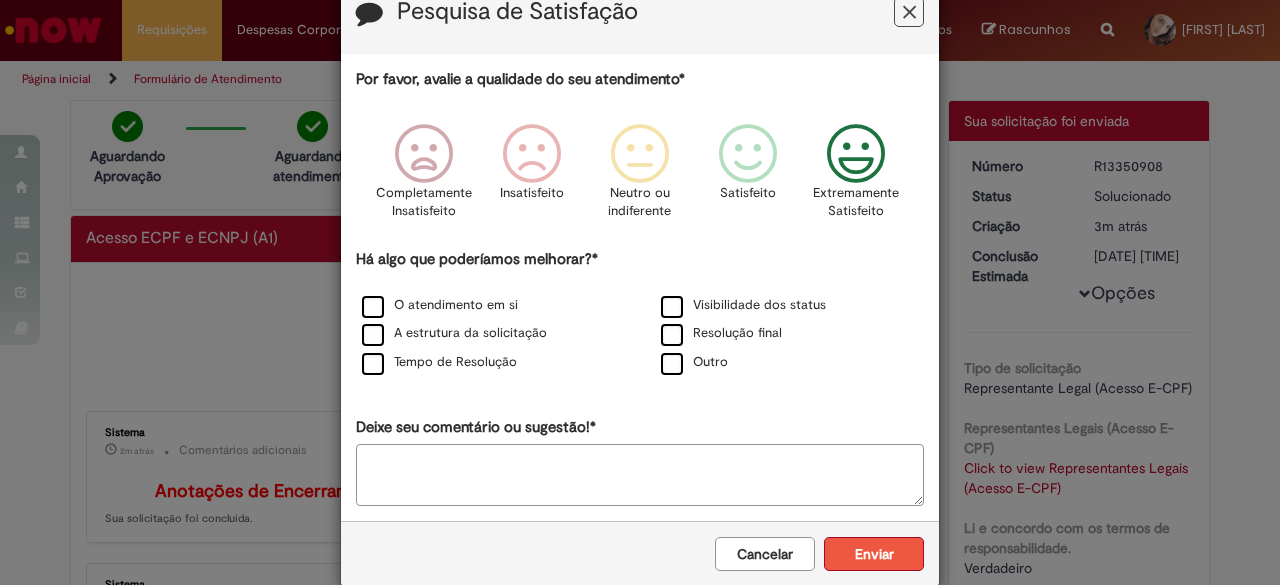 scroll, scrollTop: 85, scrollLeft: 0, axis: vertical 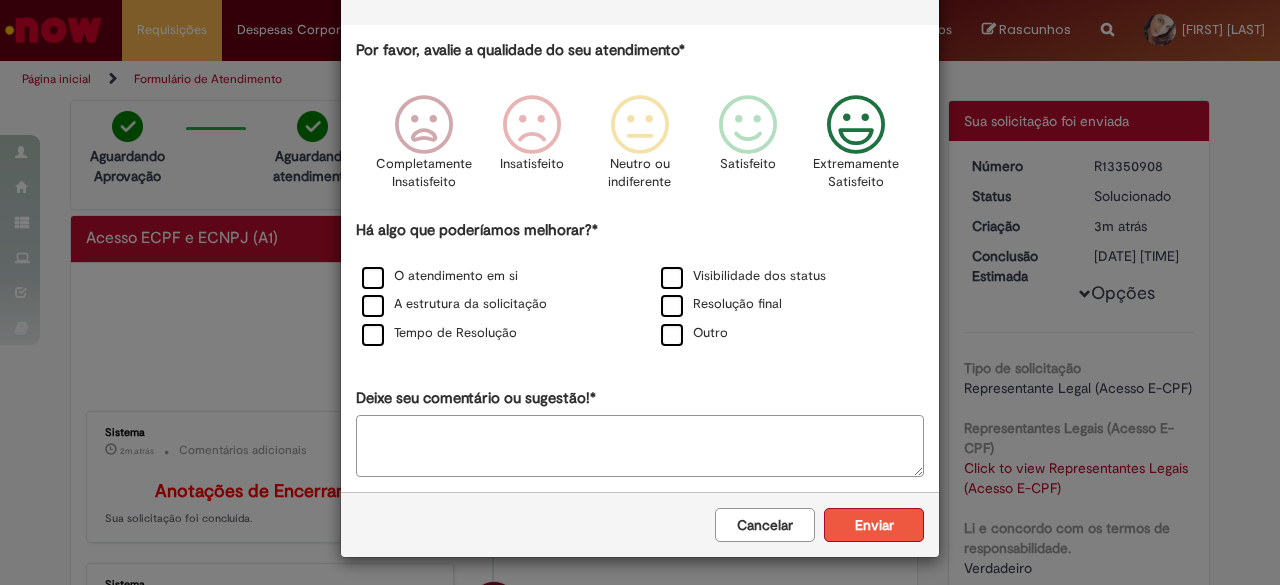 click on "Enviar" at bounding box center (874, 525) 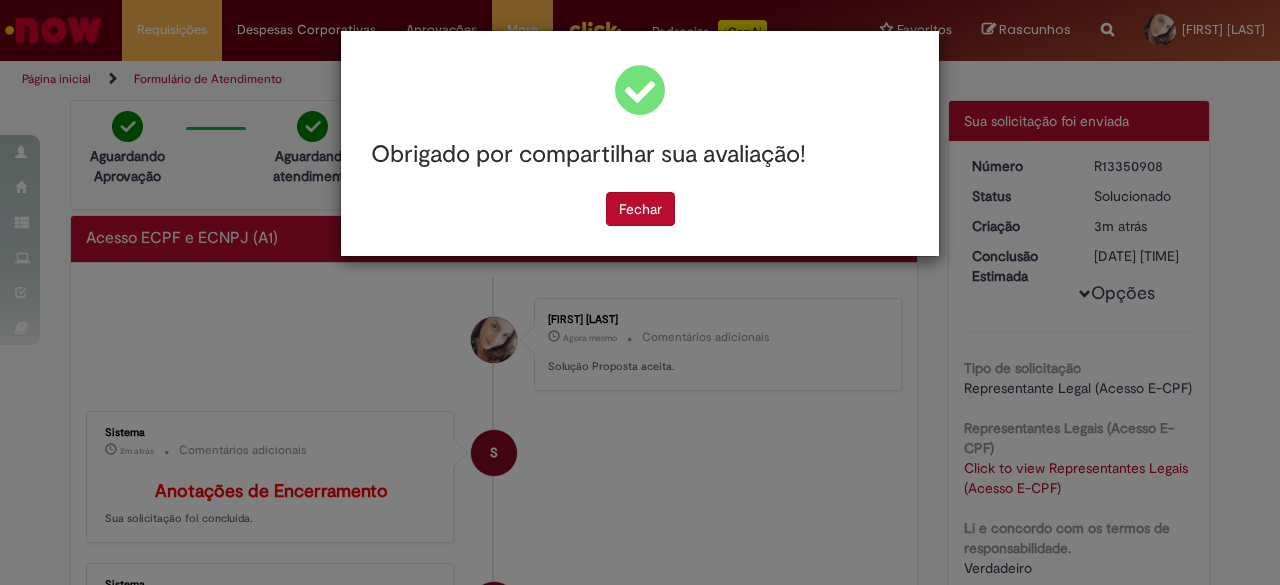 scroll, scrollTop: 0, scrollLeft: 0, axis: both 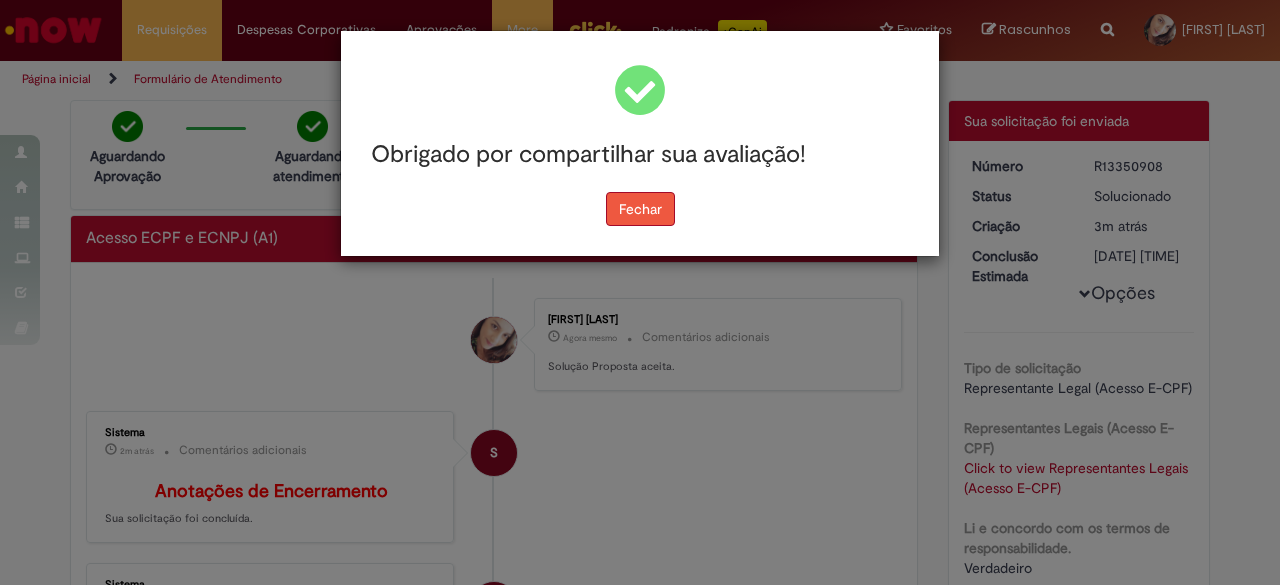click on "Fechar" at bounding box center [640, 209] 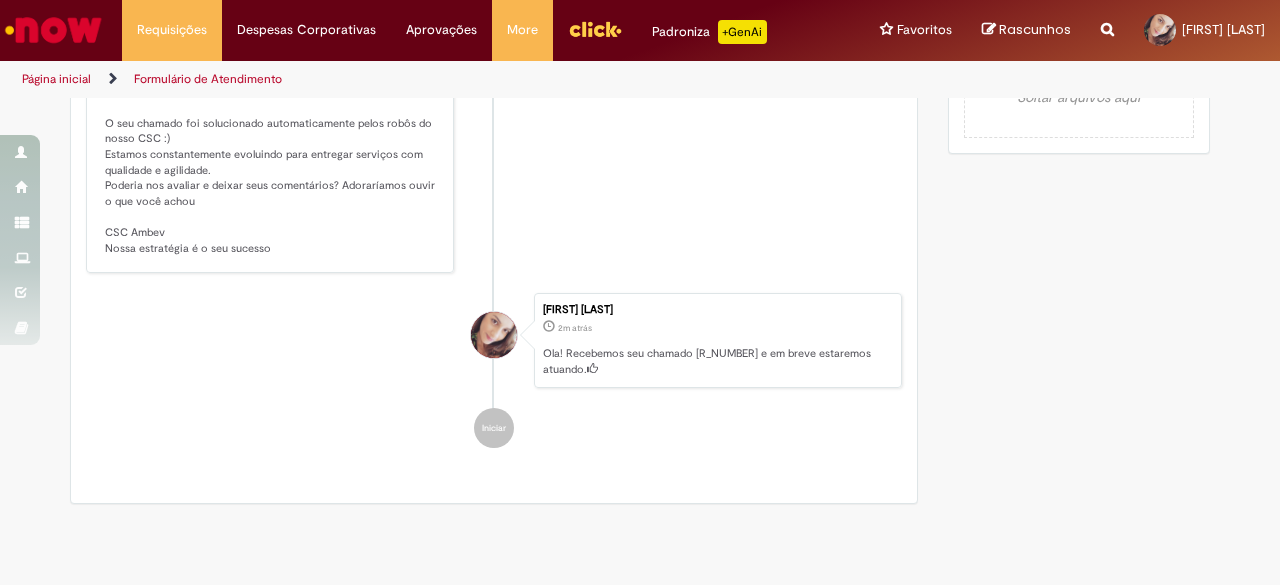 scroll, scrollTop: 0, scrollLeft: 0, axis: both 